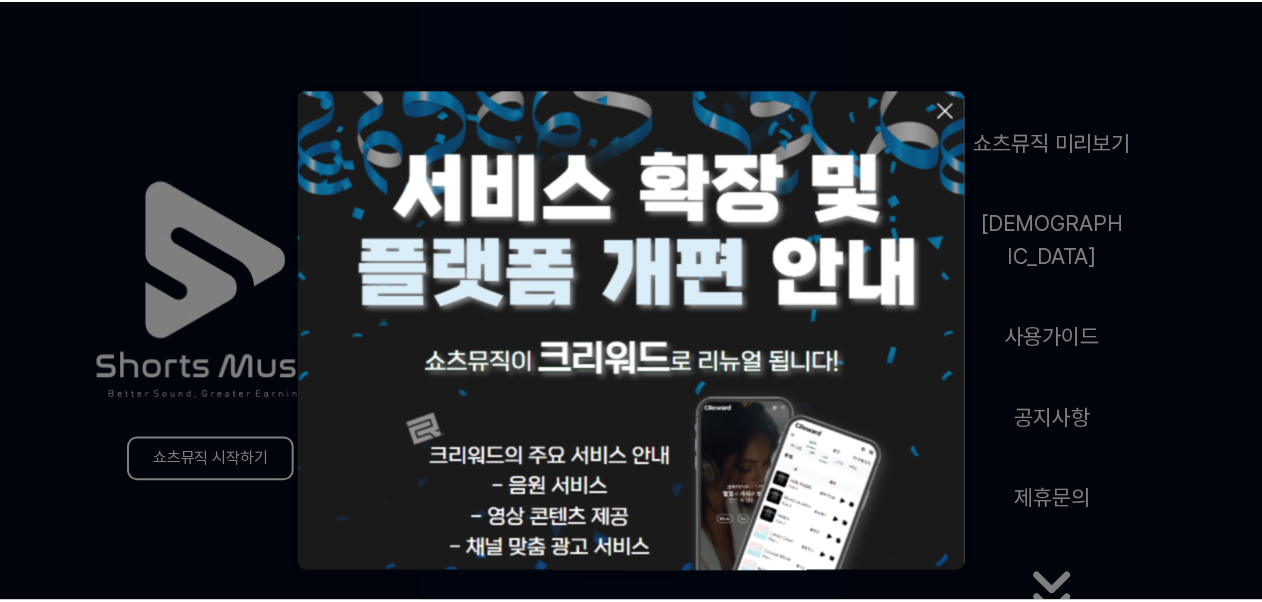 scroll, scrollTop: 0, scrollLeft: 0, axis: both 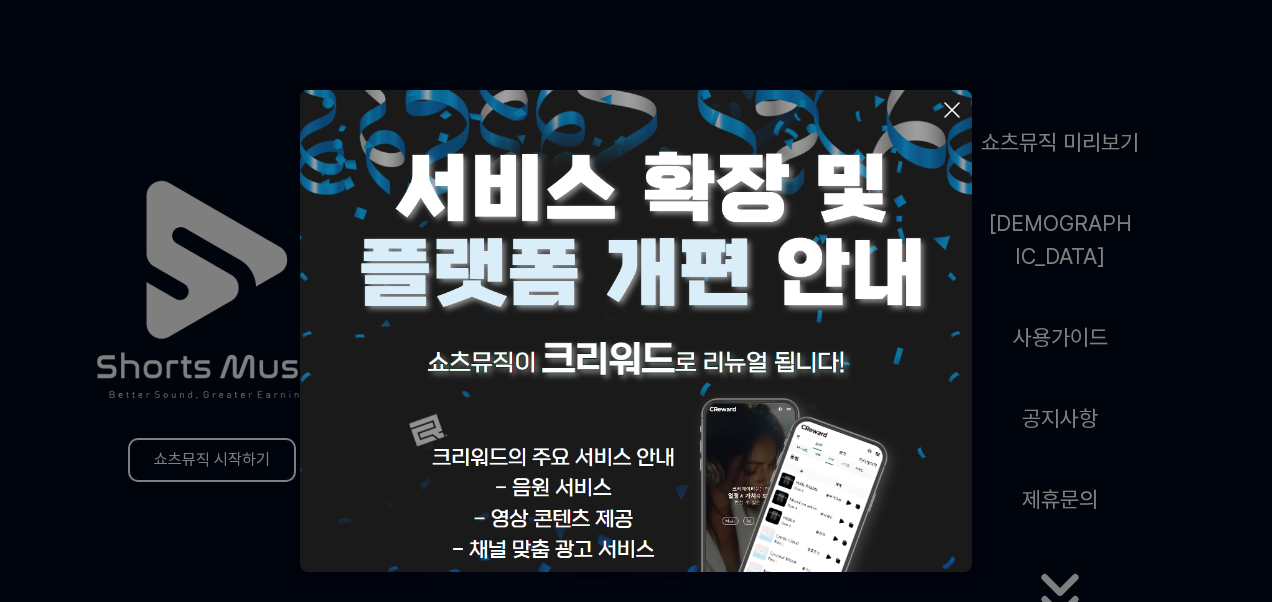 click 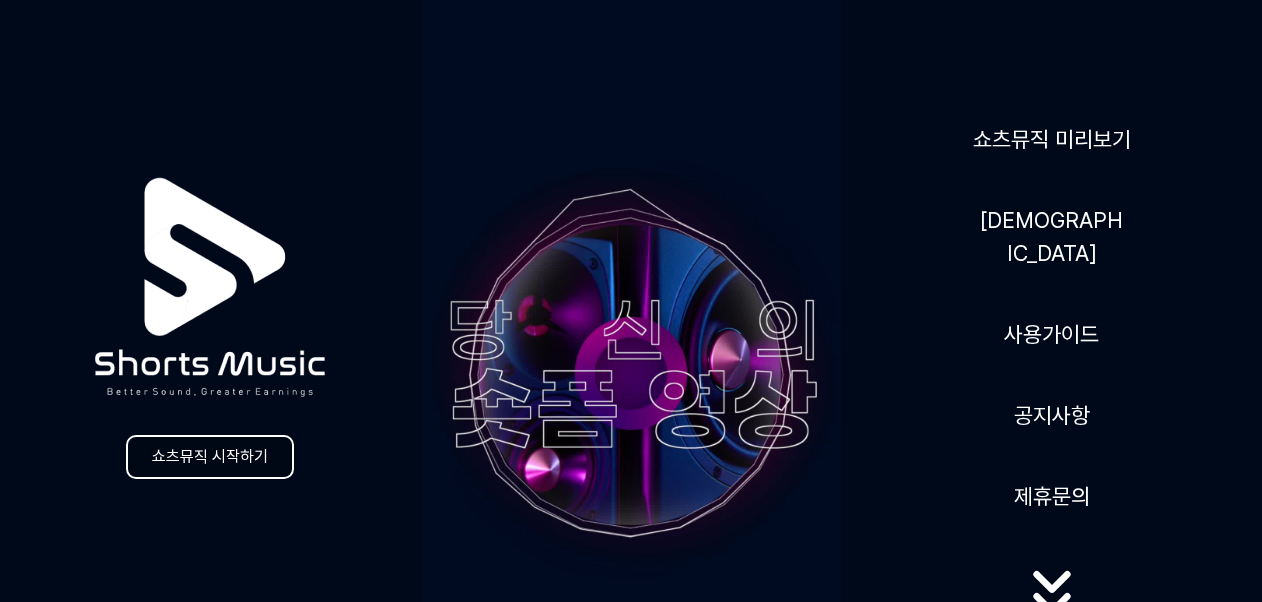 click on "쇼츠뮤직 시작하기" at bounding box center [210, 457] 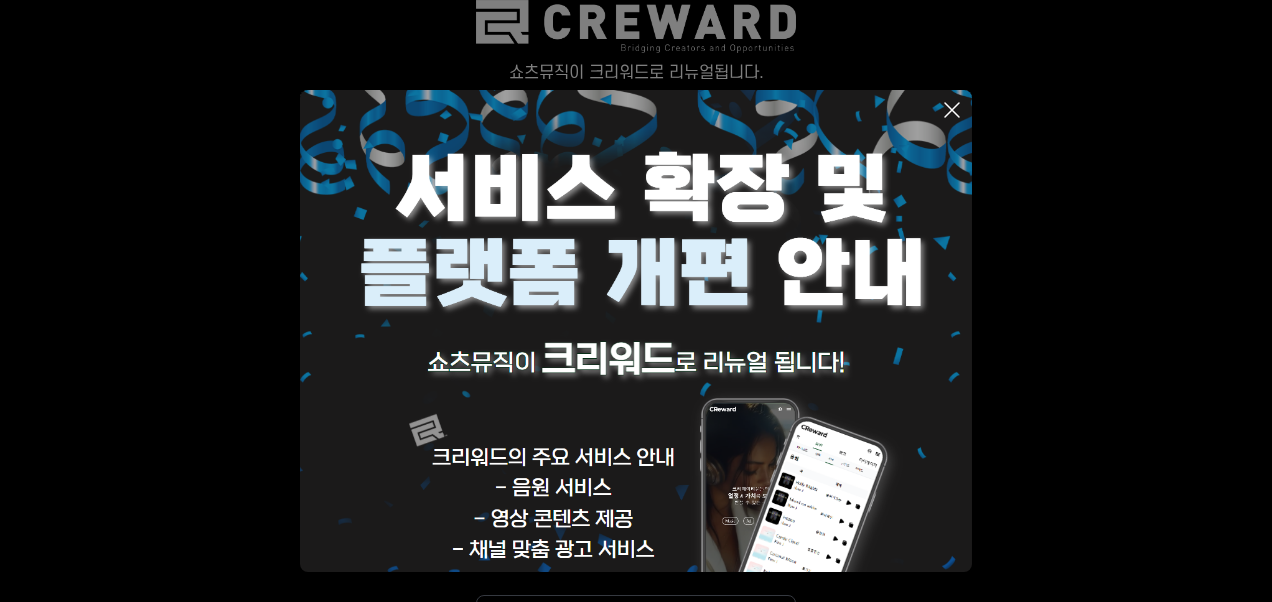 click 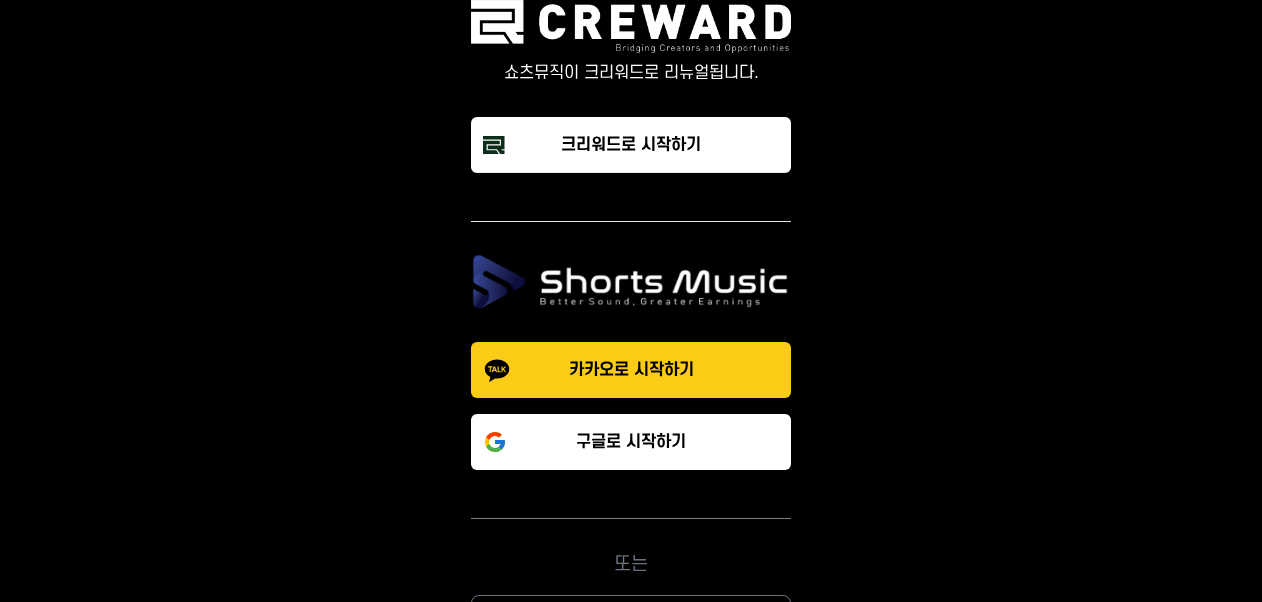 click on "카카오로 시작하기" at bounding box center (631, 370) 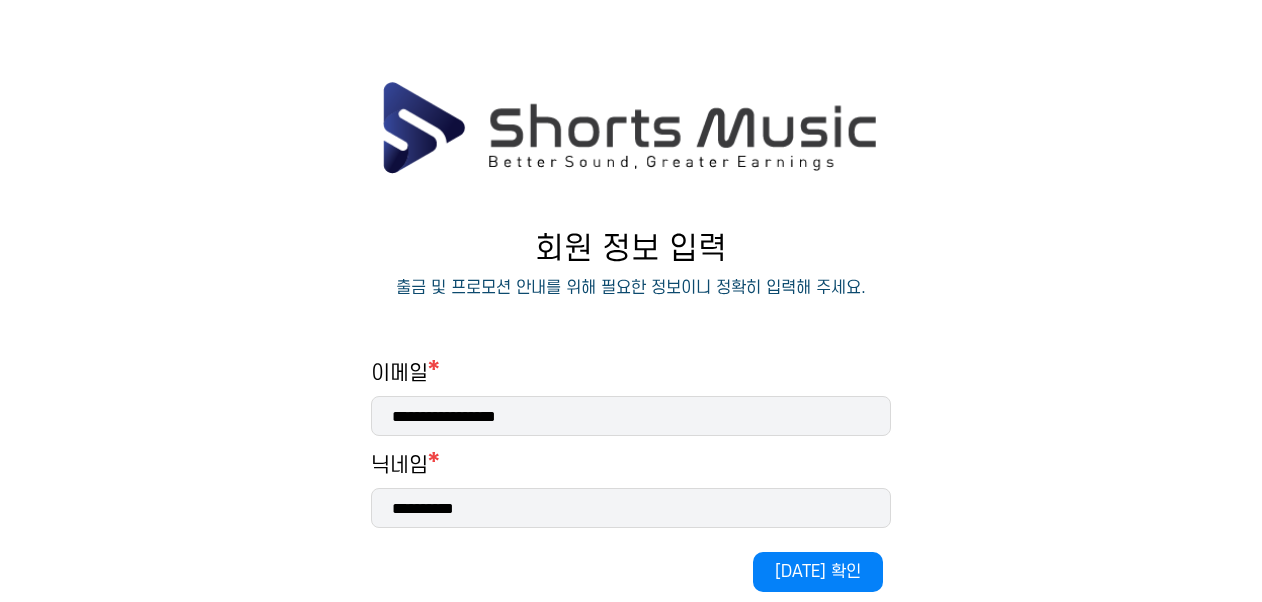 scroll, scrollTop: 0, scrollLeft: 0, axis: both 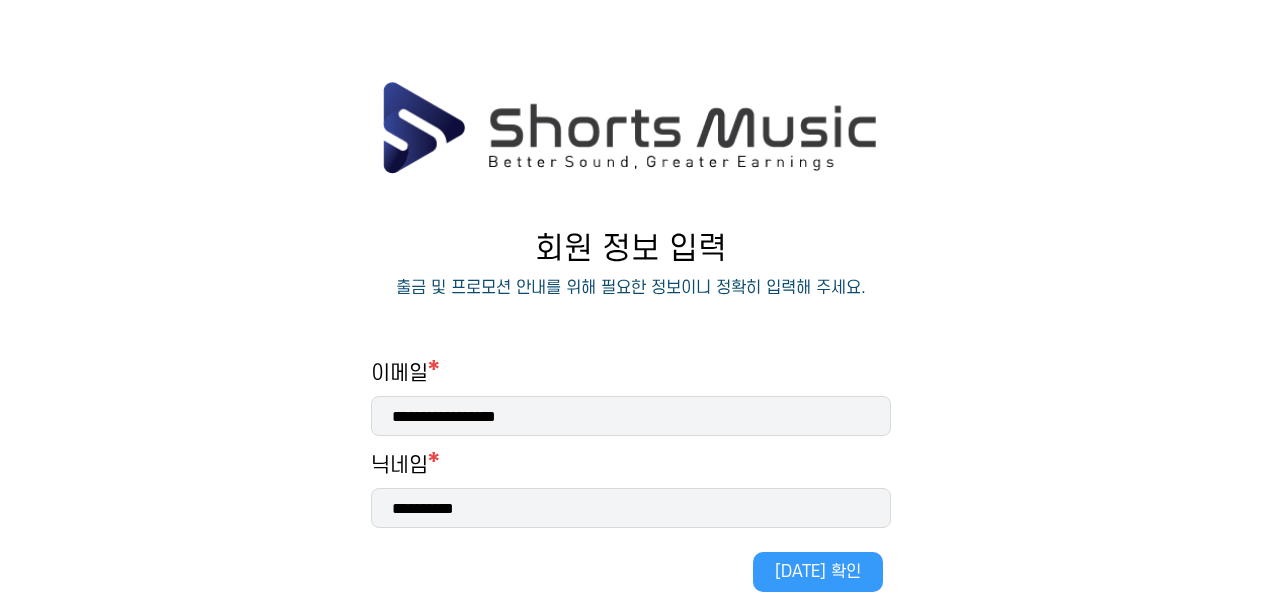 click on "중복 확인" at bounding box center (818, 572) 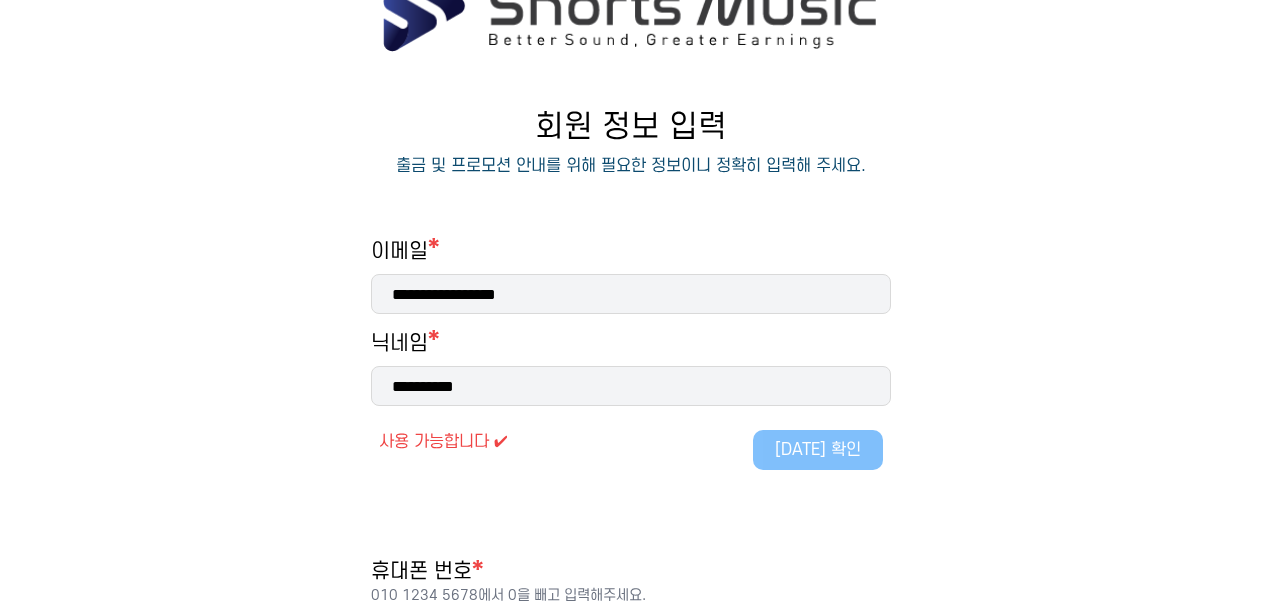 scroll, scrollTop: 152, scrollLeft: 0, axis: vertical 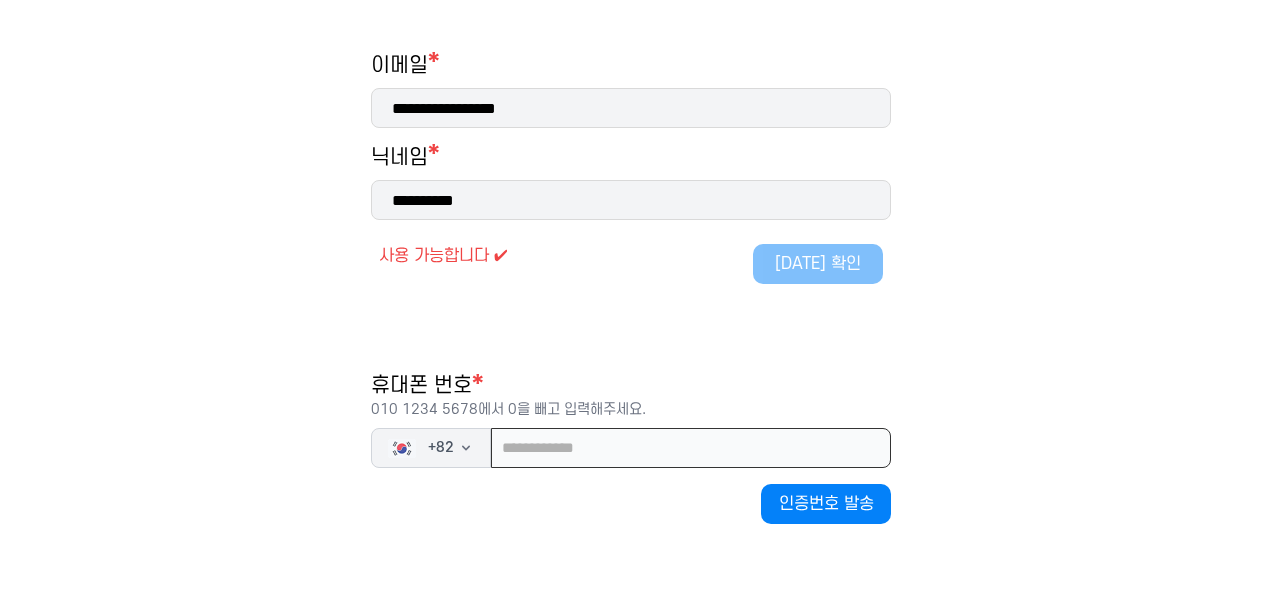 click at bounding box center [691, 448] 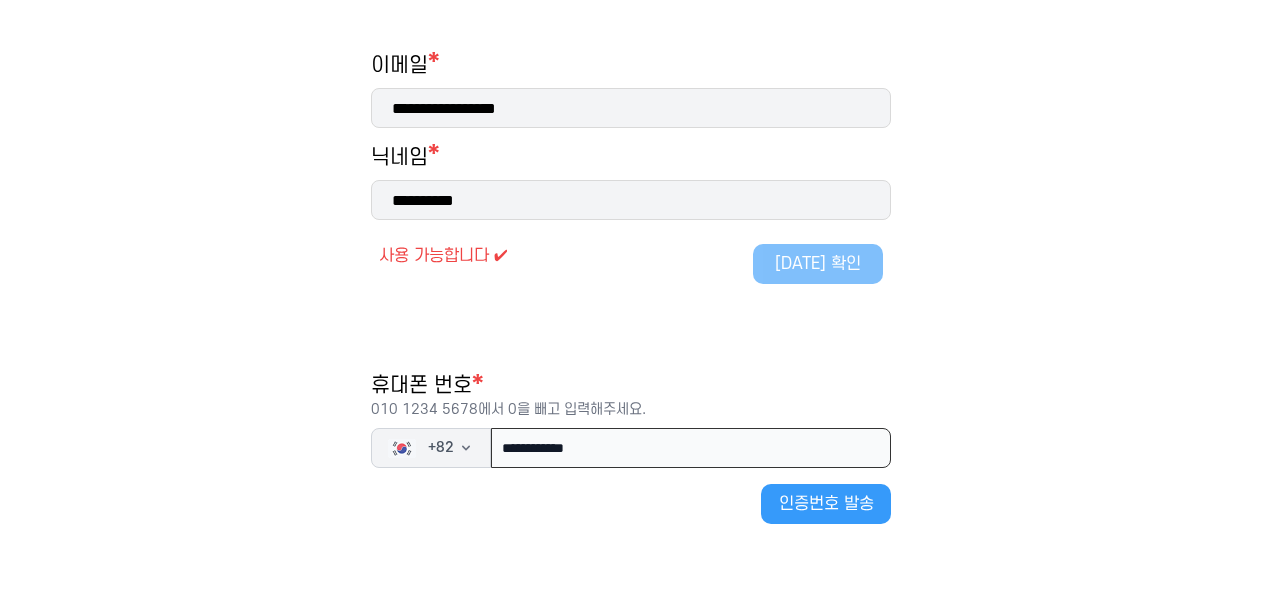 type on "**********" 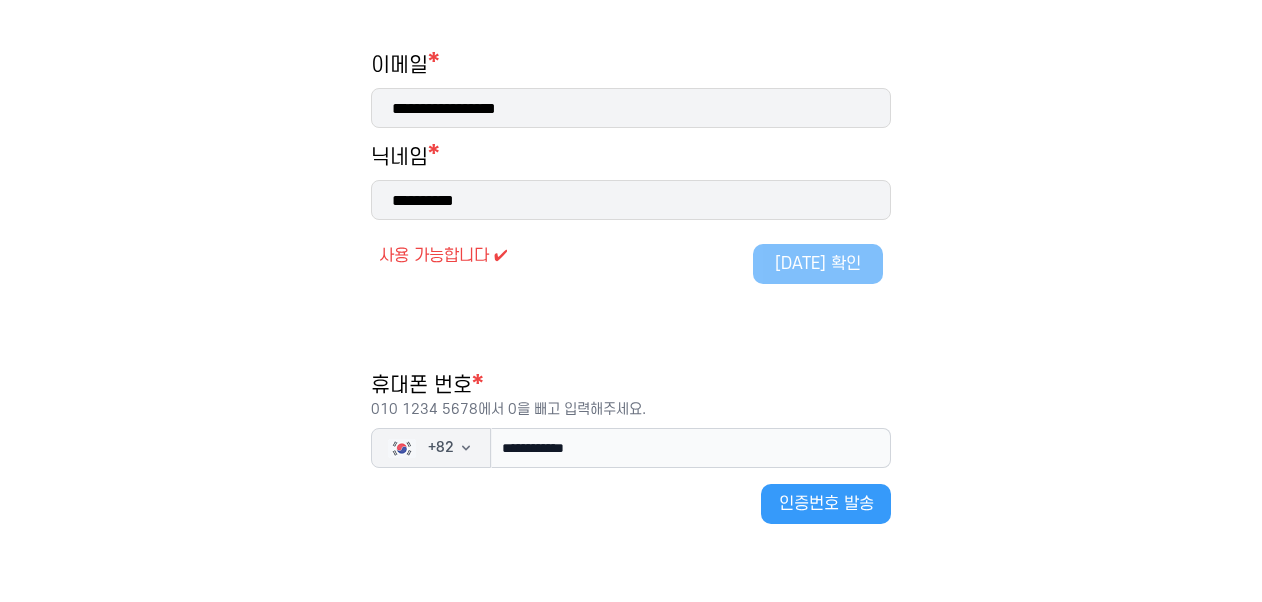 click on "인증번호 발송" at bounding box center (826, 504) 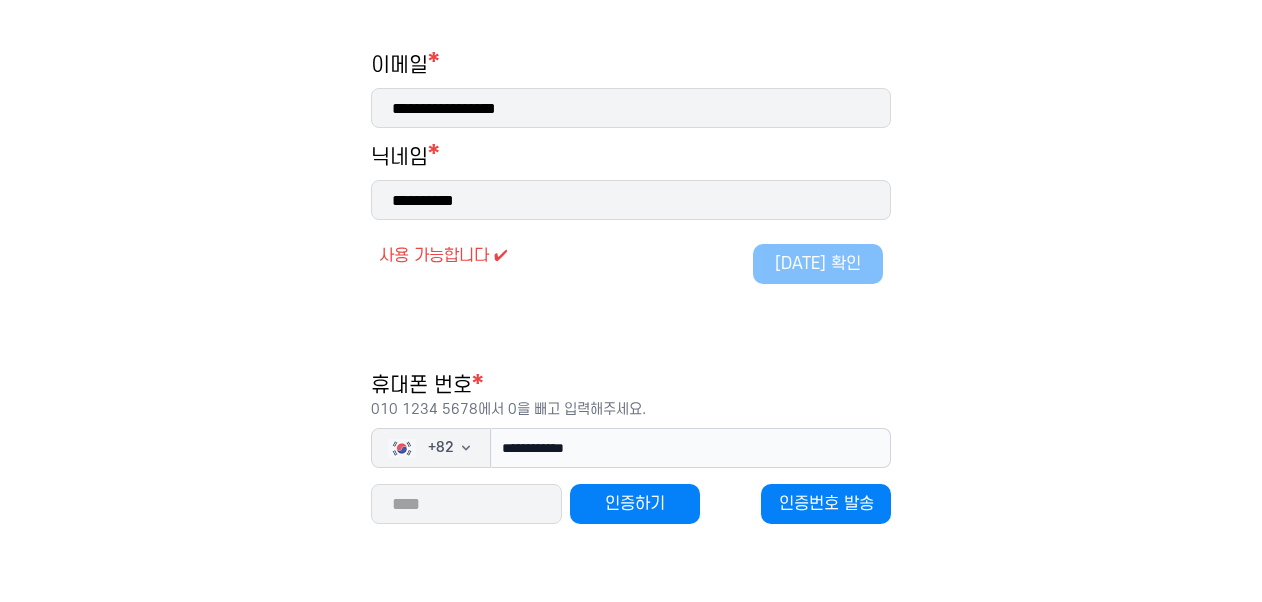 click at bounding box center [466, 504] 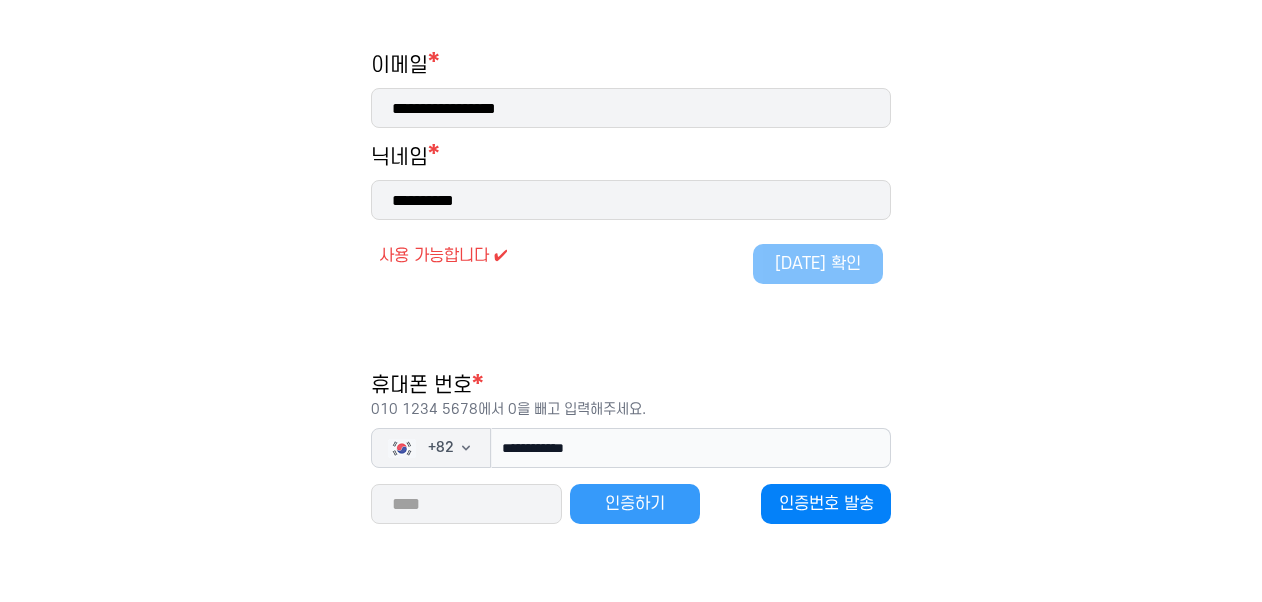 type on "*****" 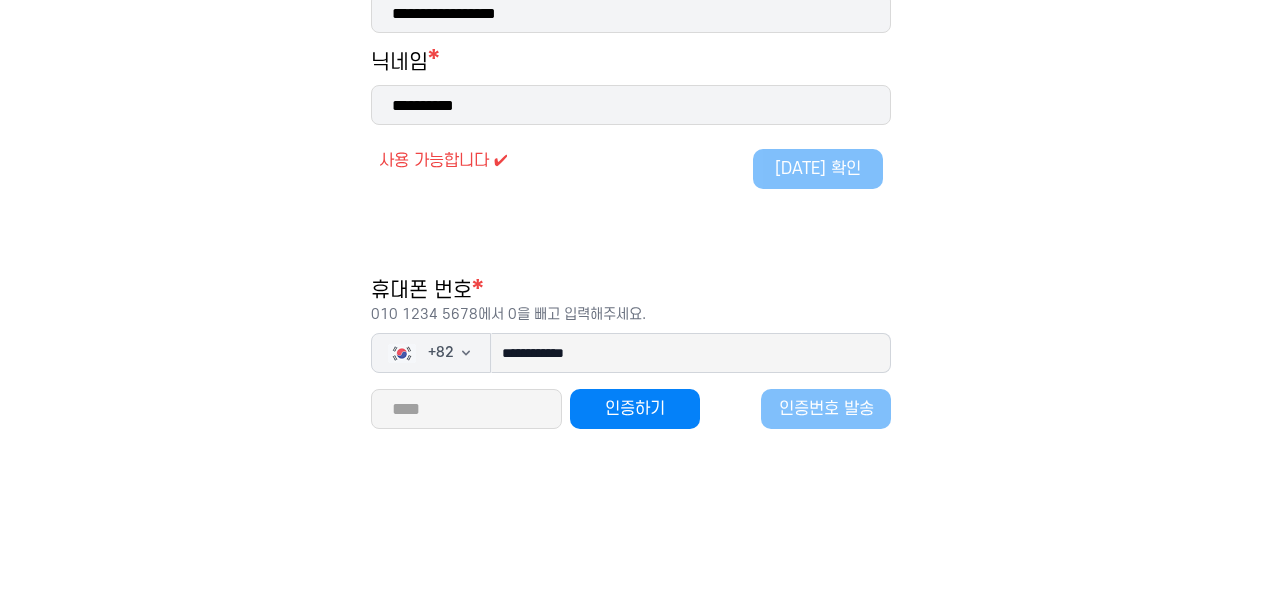 scroll, scrollTop: 412, scrollLeft: 0, axis: vertical 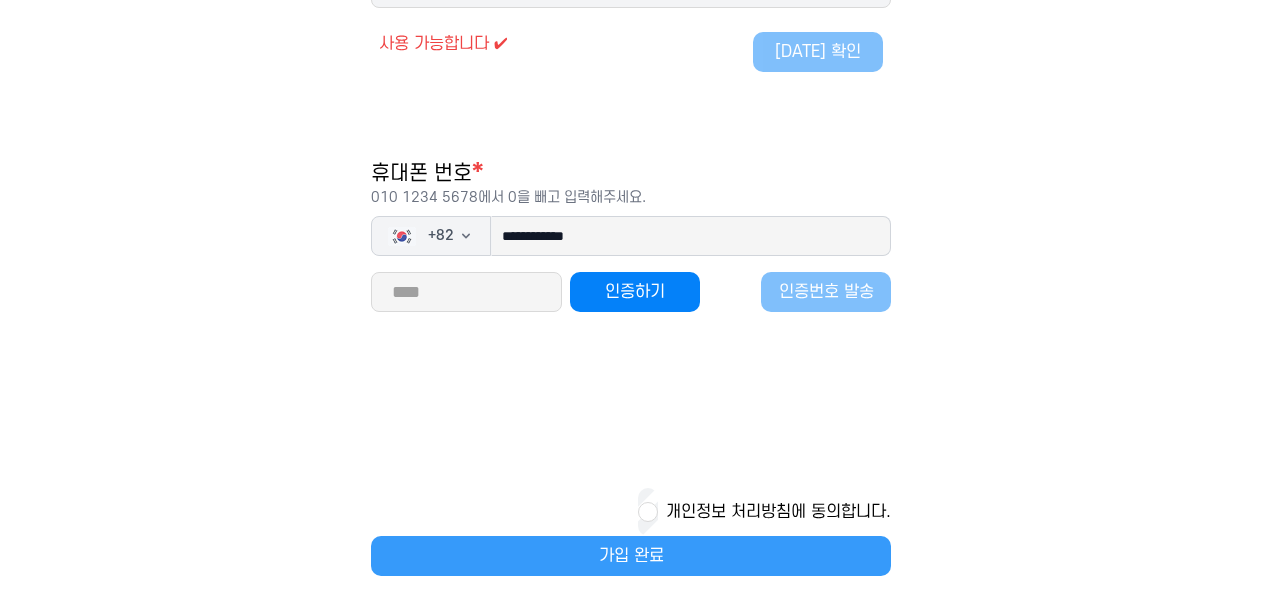 click on "가입 완료" at bounding box center [631, 556] 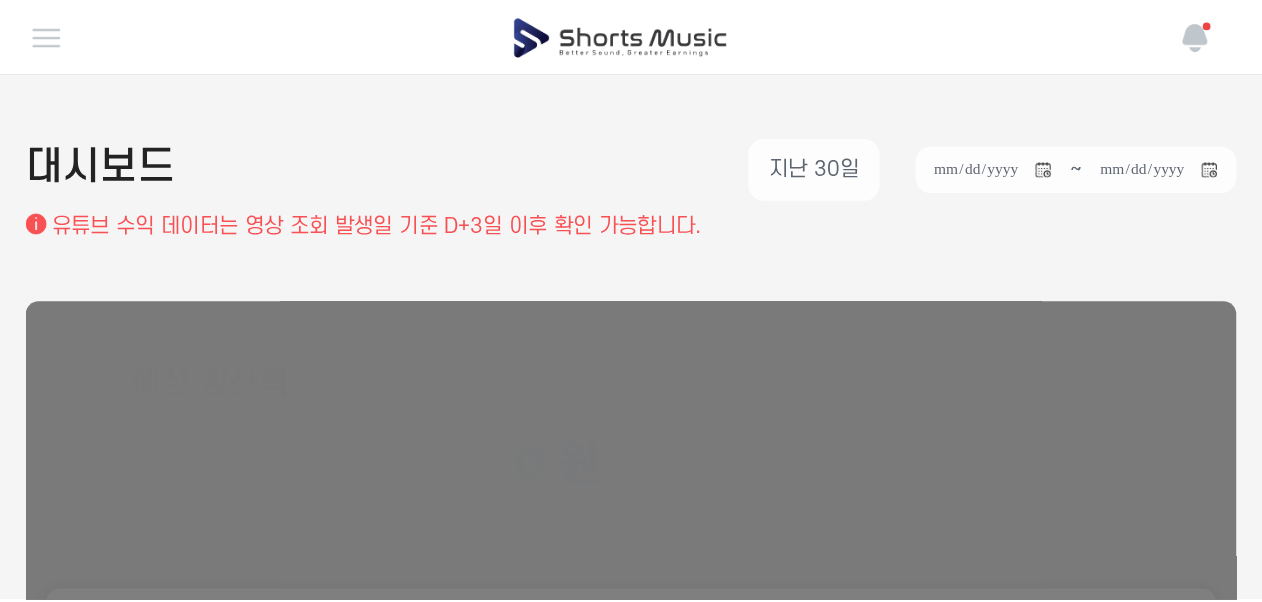 scroll, scrollTop: 0, scrollLeft: 0, axis: both 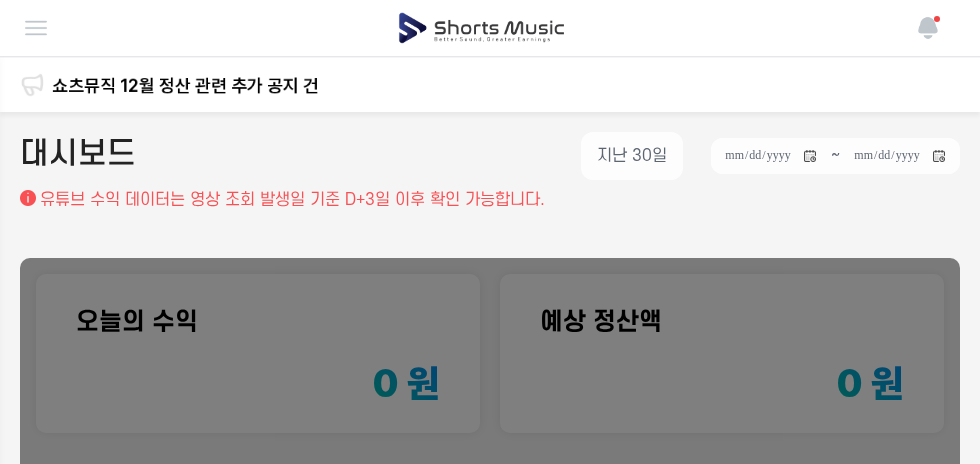 click at bounding box center [481, 28] 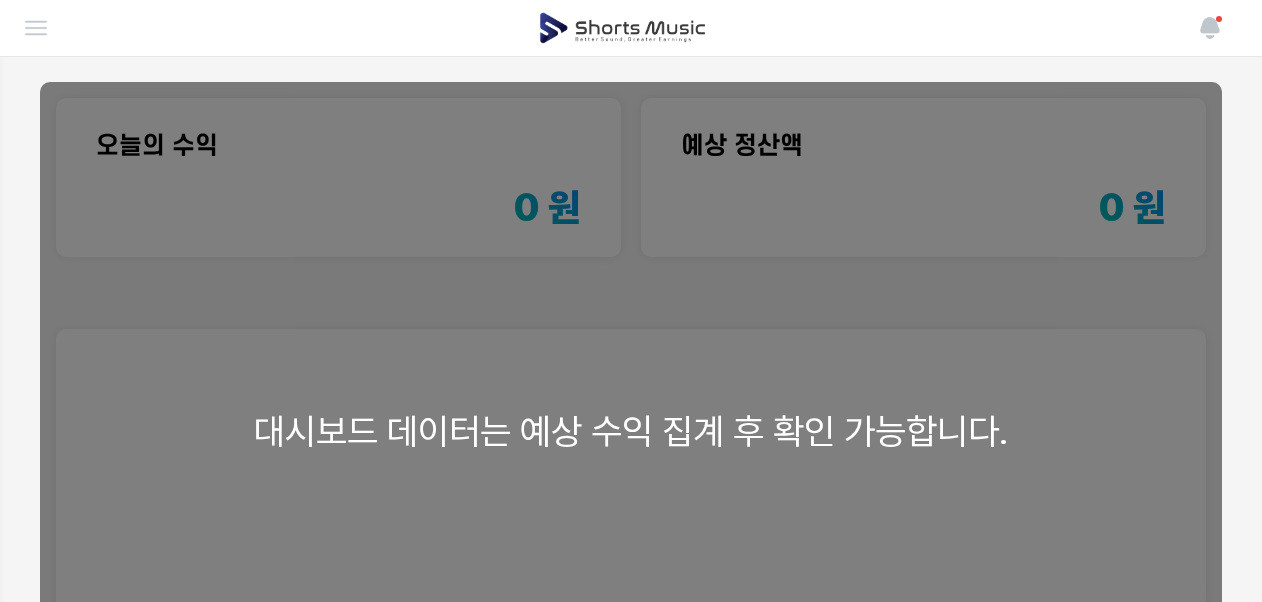 scroll, scrollTop: 0, scrollLeft: 0, axis: both 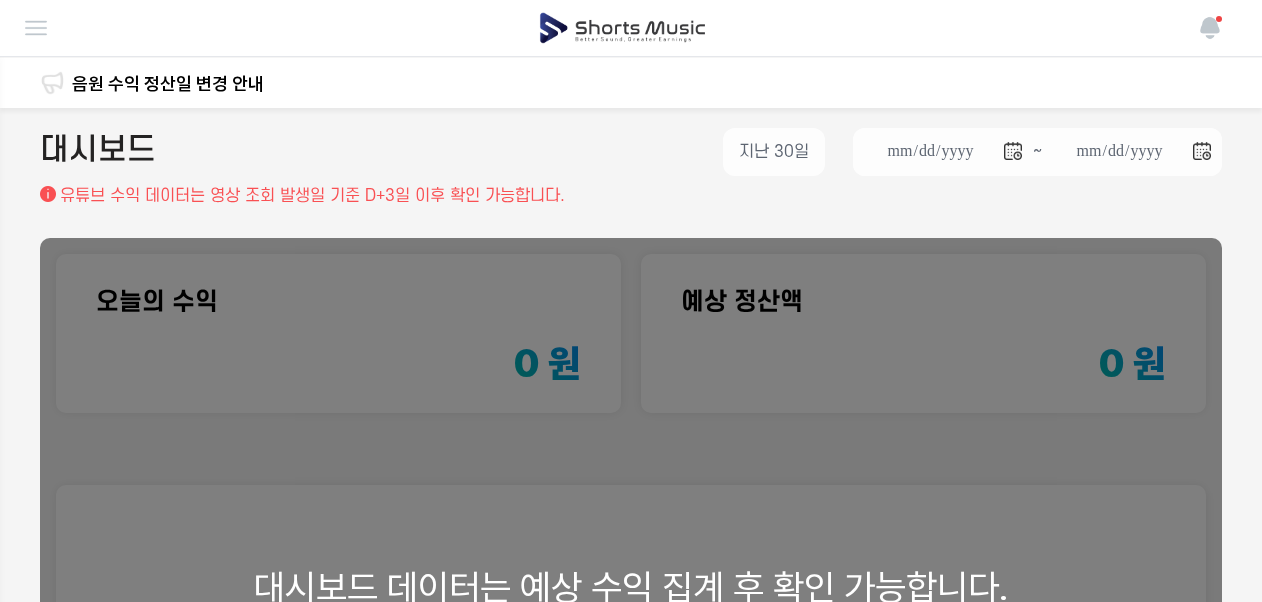 drag, startPoint x: 1198, startPoint y: 0, endPoint x: 796, endPoint y: 62, distance: 406.753 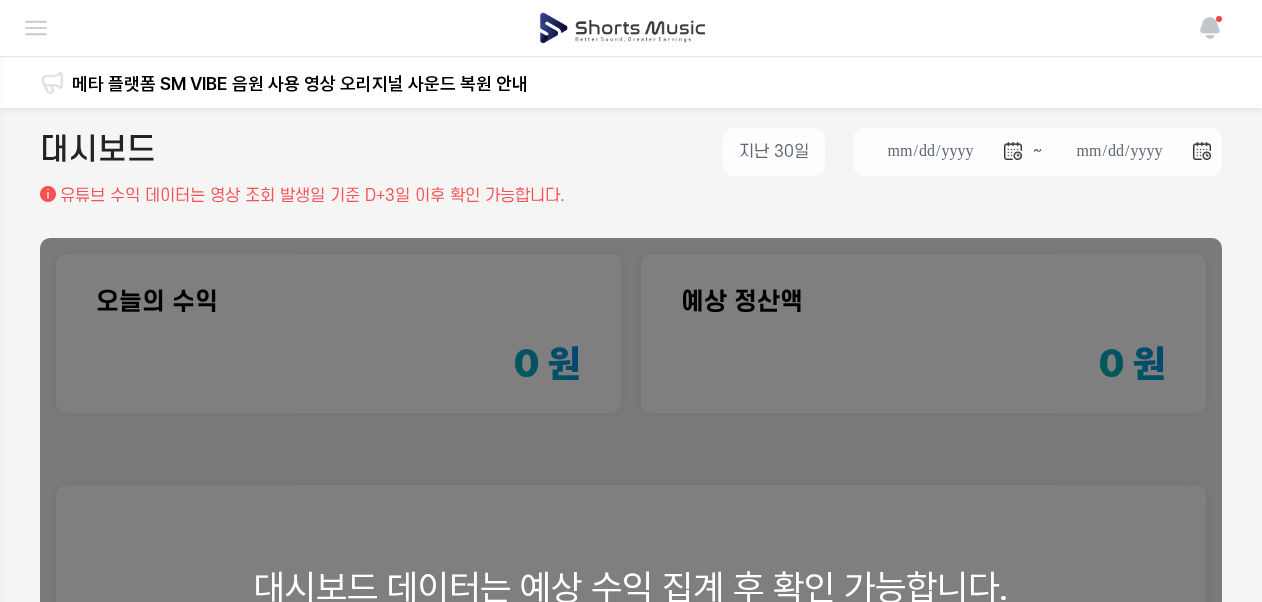 click at bounding box center (1210, 28) 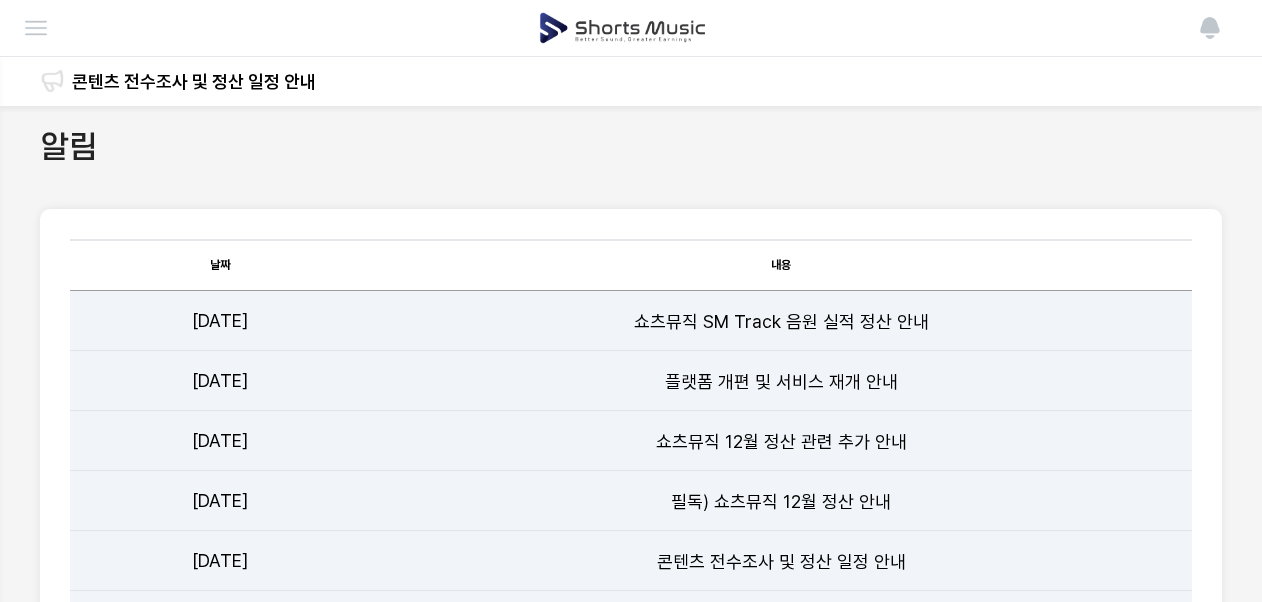 scroll, scrollTop: 0, scrollLeft: 0, axis: both 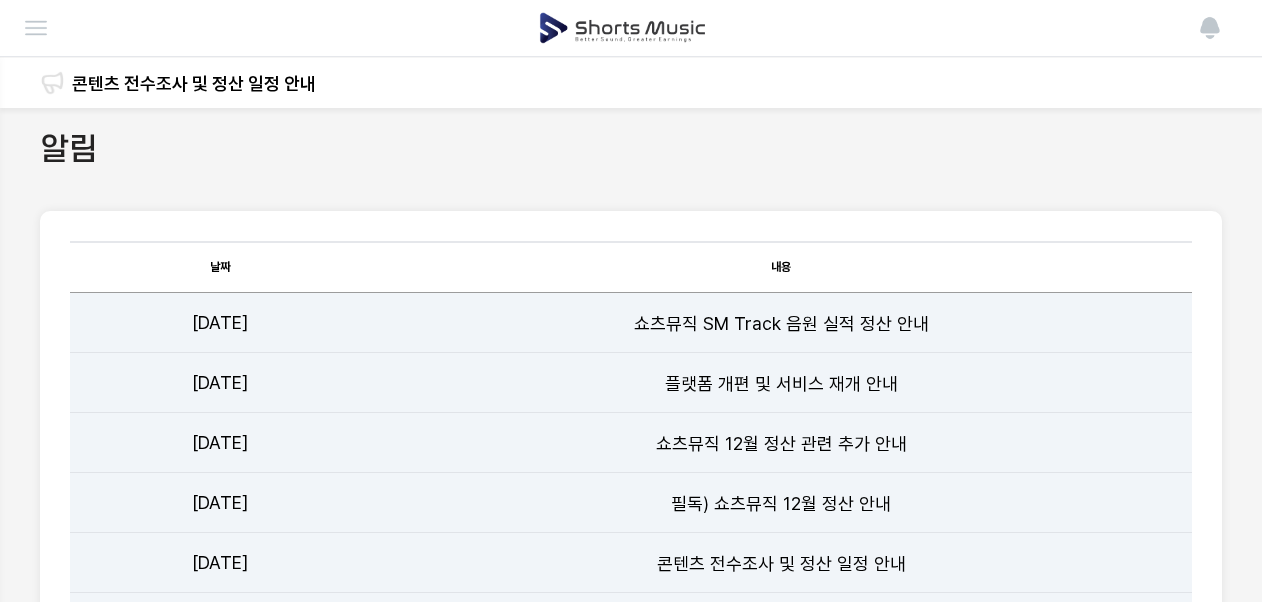 click at bounding box center (1210, 28) 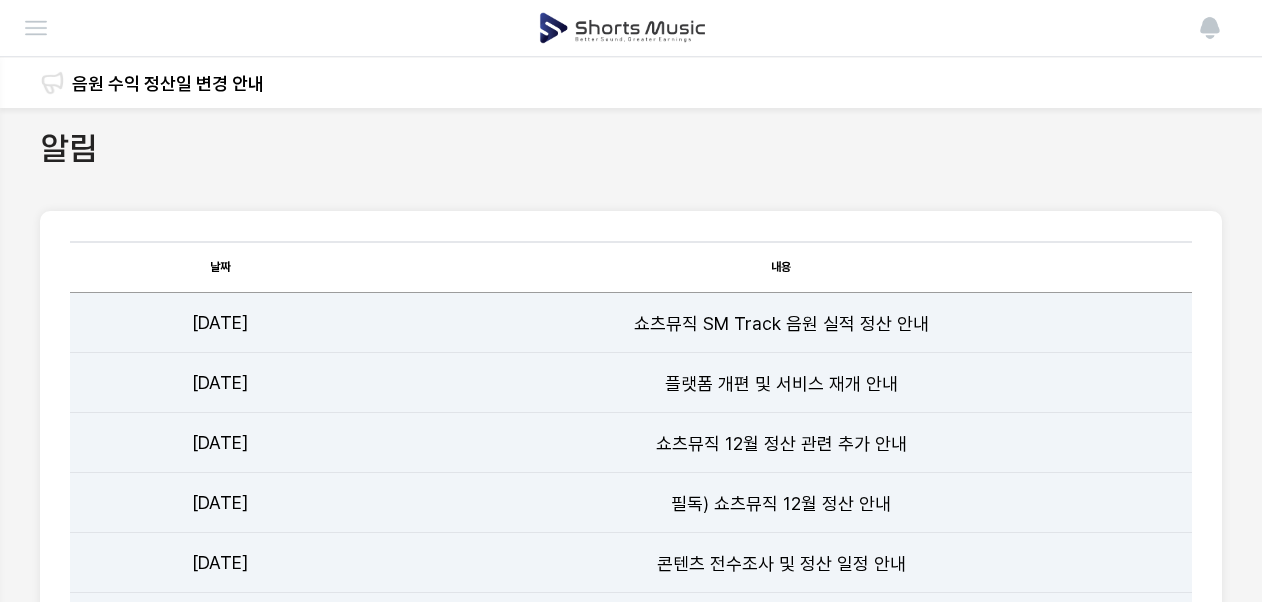 click at bounding box center (622, 28) 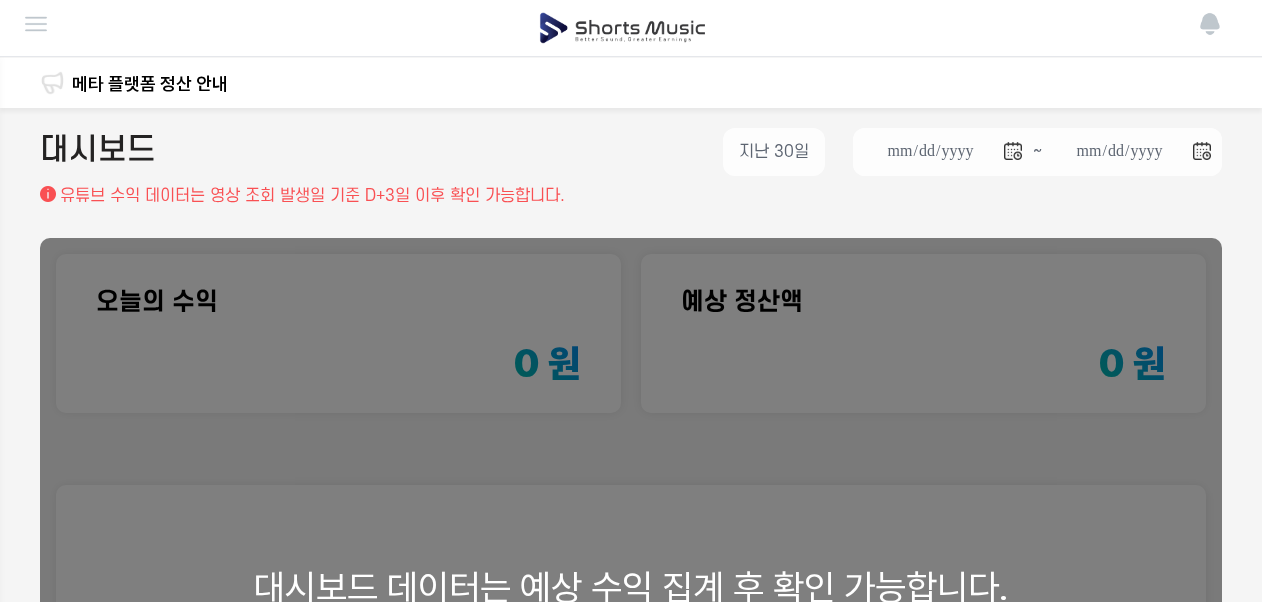 click at bounding box center (36, 24) 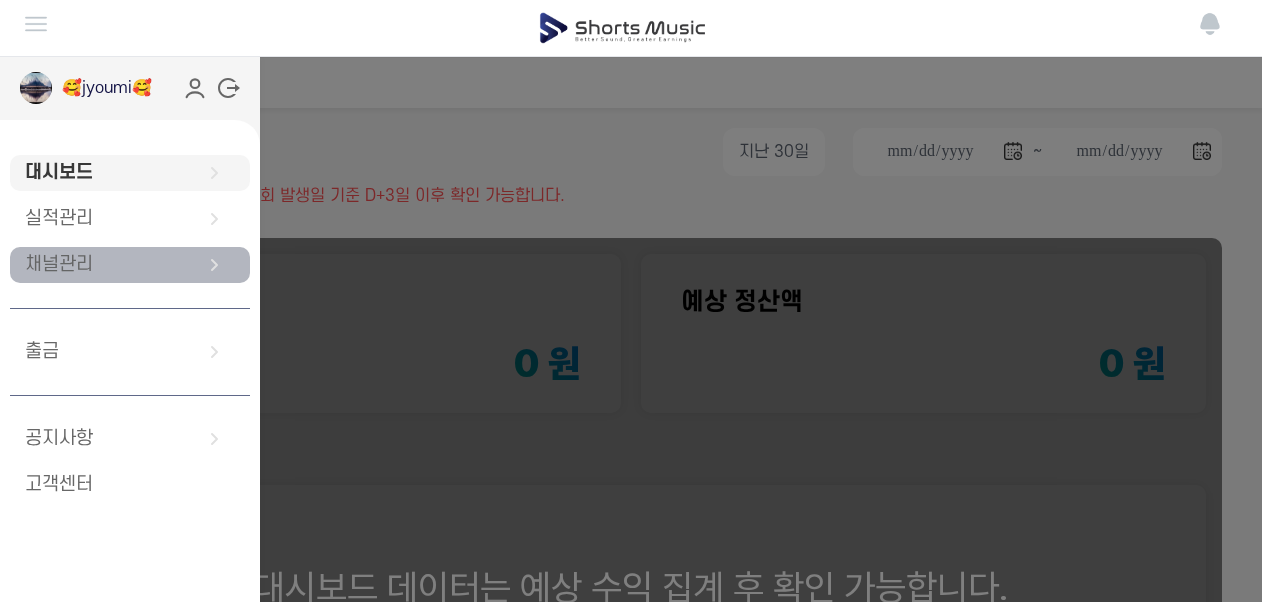 click on "채널관리" at bounding box center [130, 265] 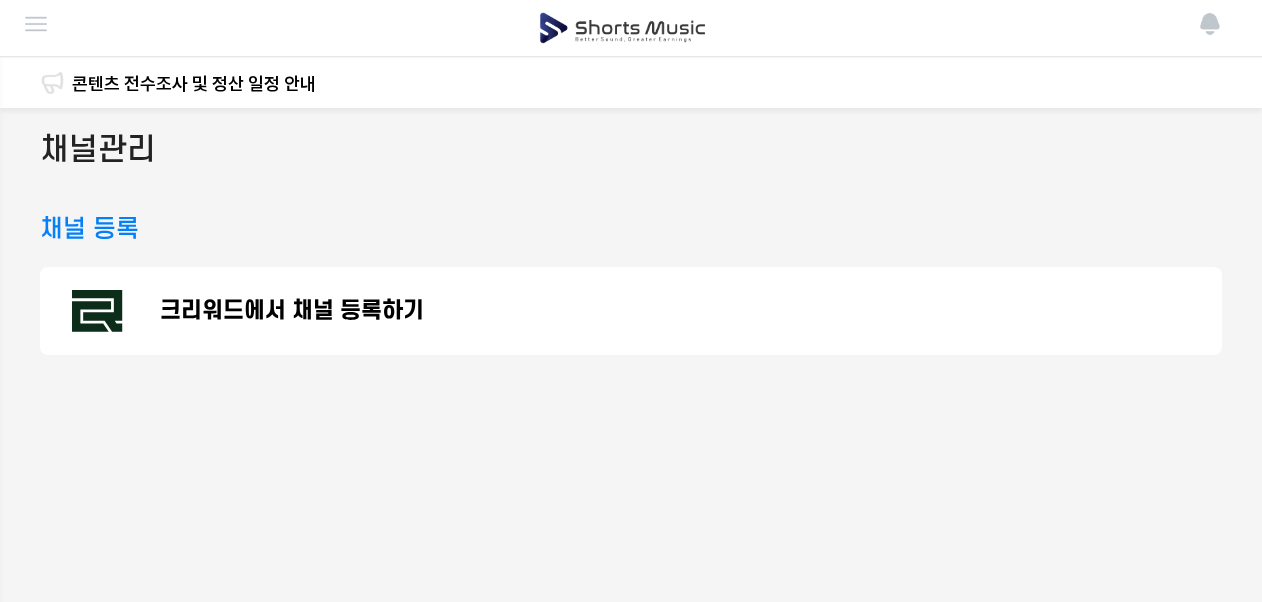 click on "크리워드에서 채널 등록하기" at bounding box center [292, 311] 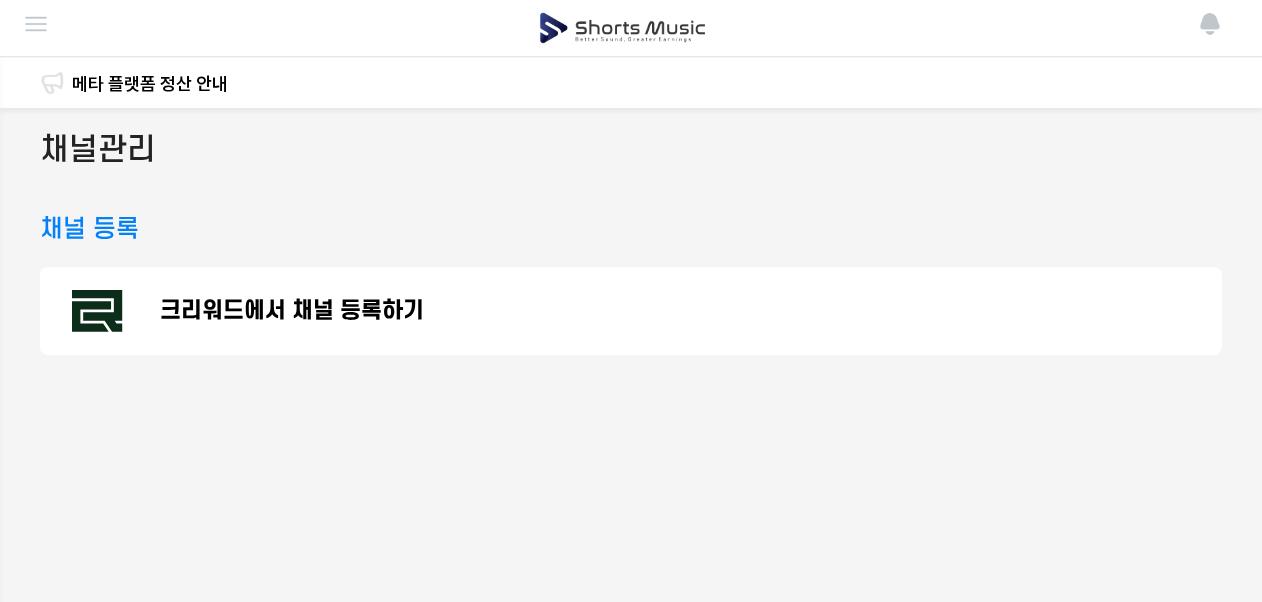 click 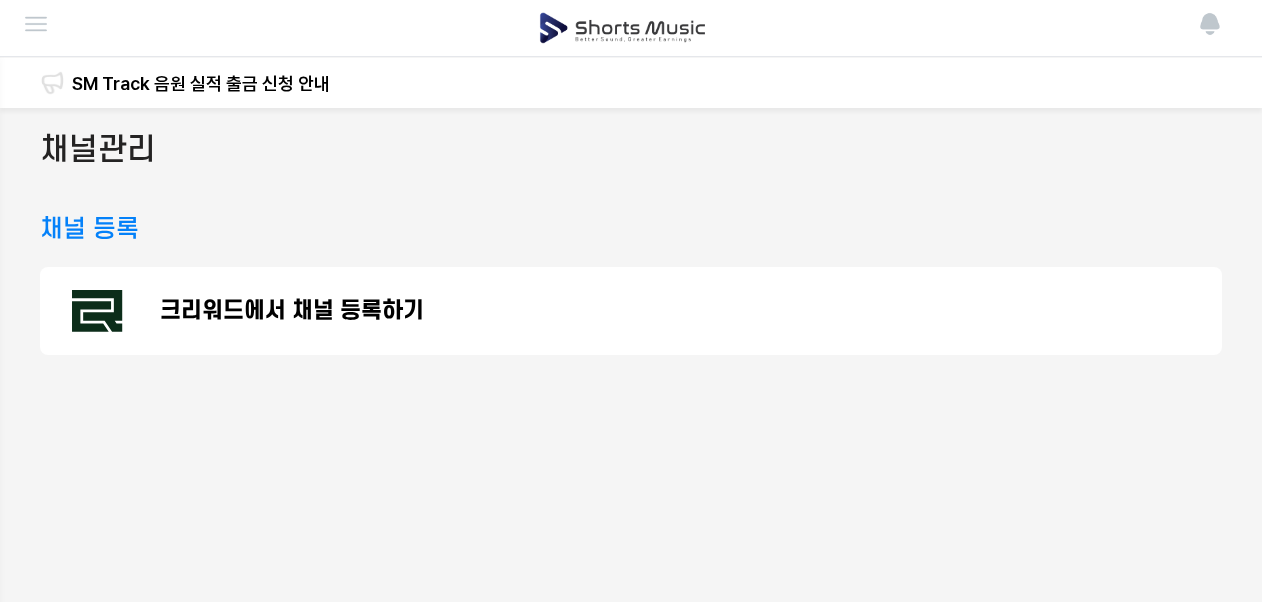 click 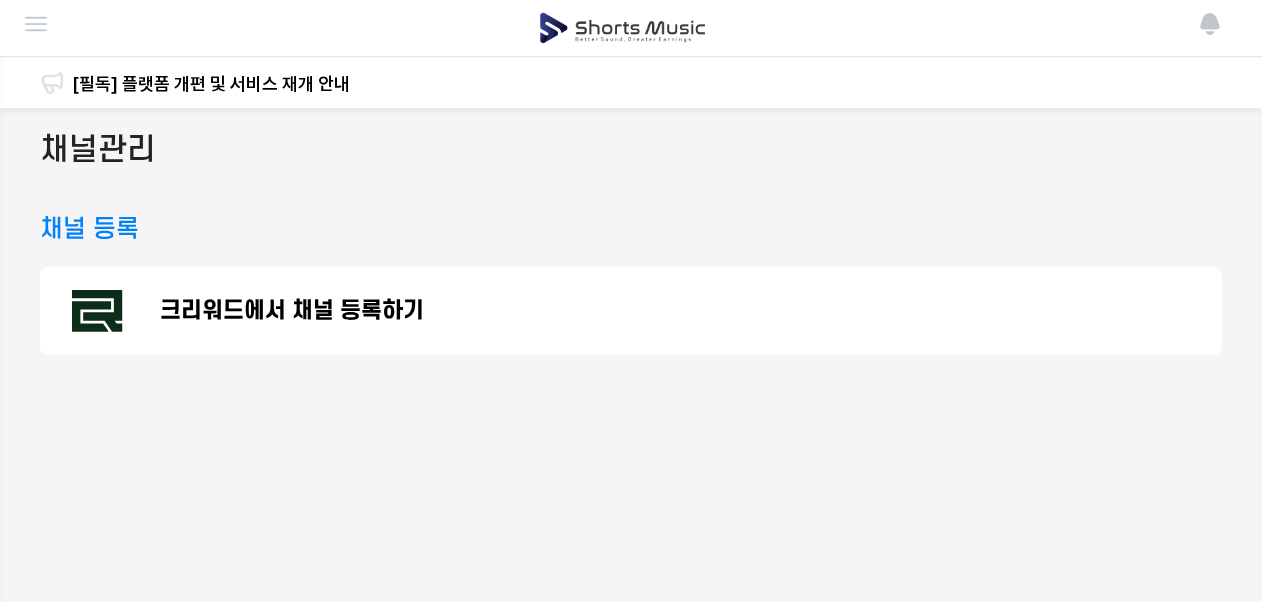 click 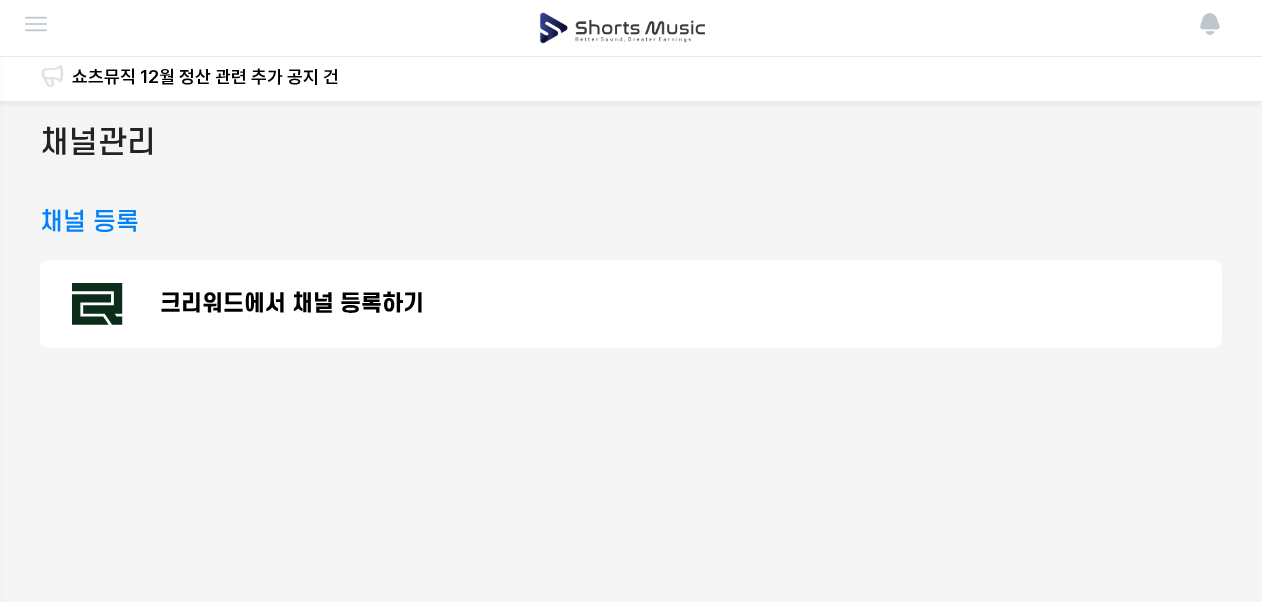 scroll, scrollTop: 0, scrollLeft: 0, axis: both 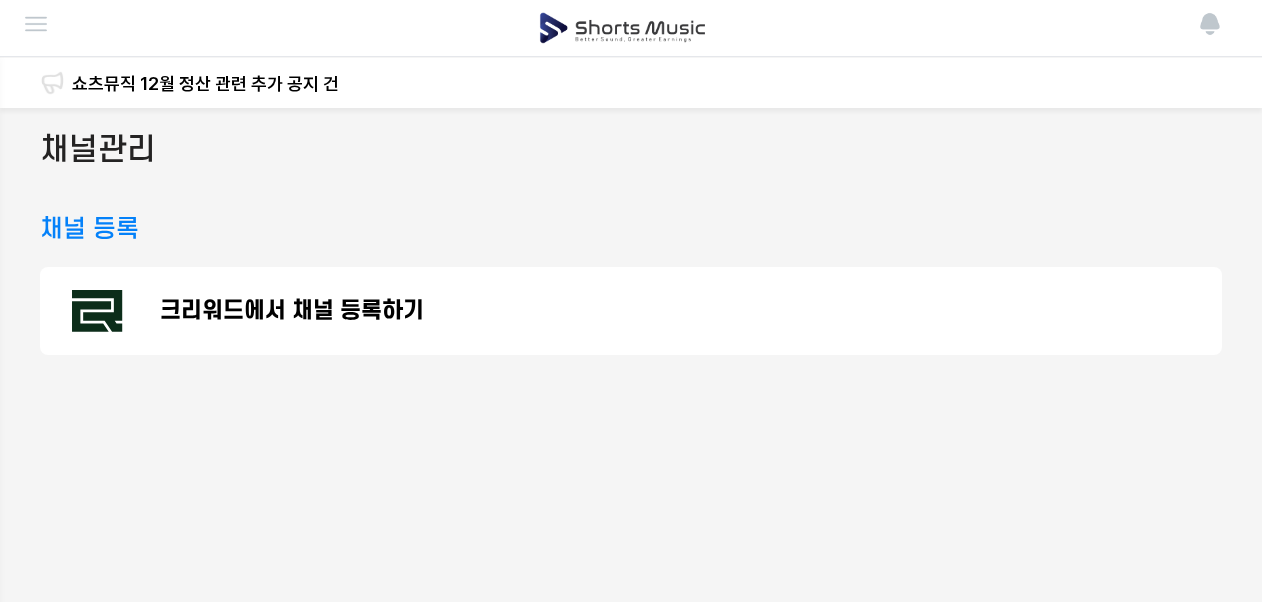 click 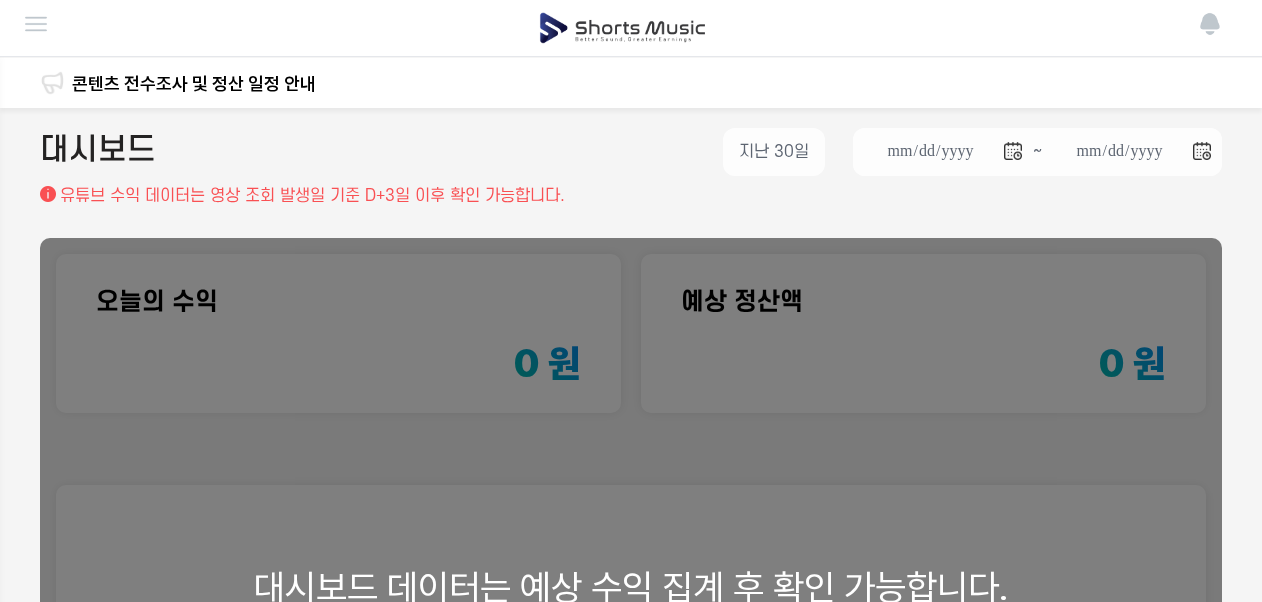 click at bounding box center (36, 24) 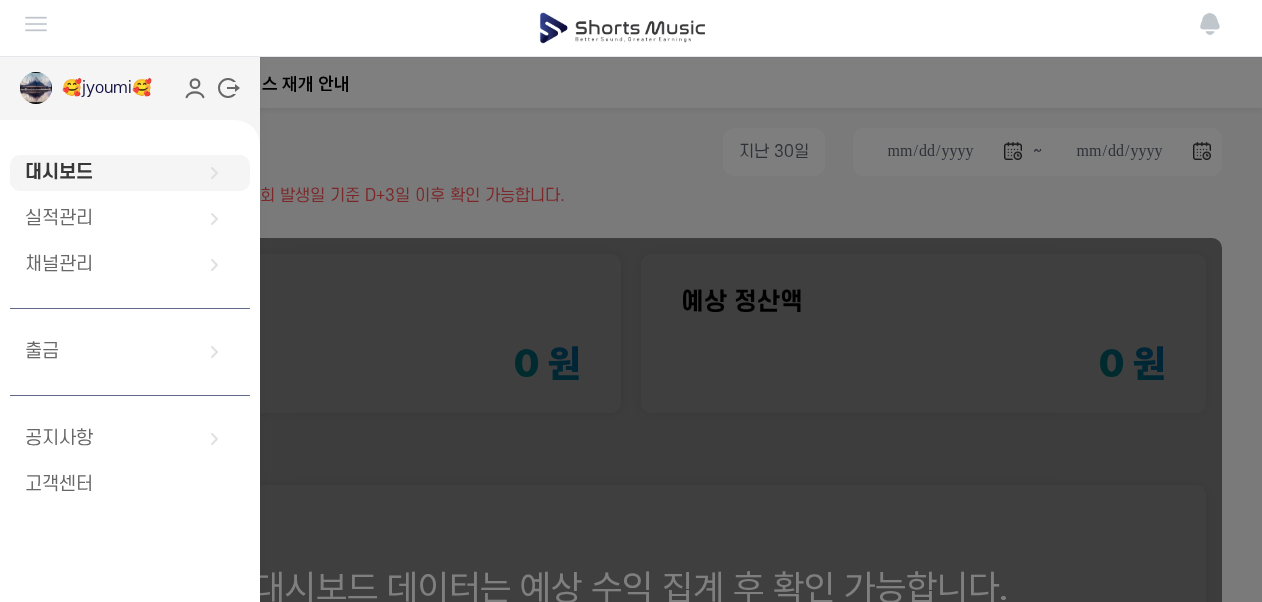 drag, startPoint x: 54, startPoint y: 276, endPoint x: 272, endPoint y: 244, distance: 220.3361 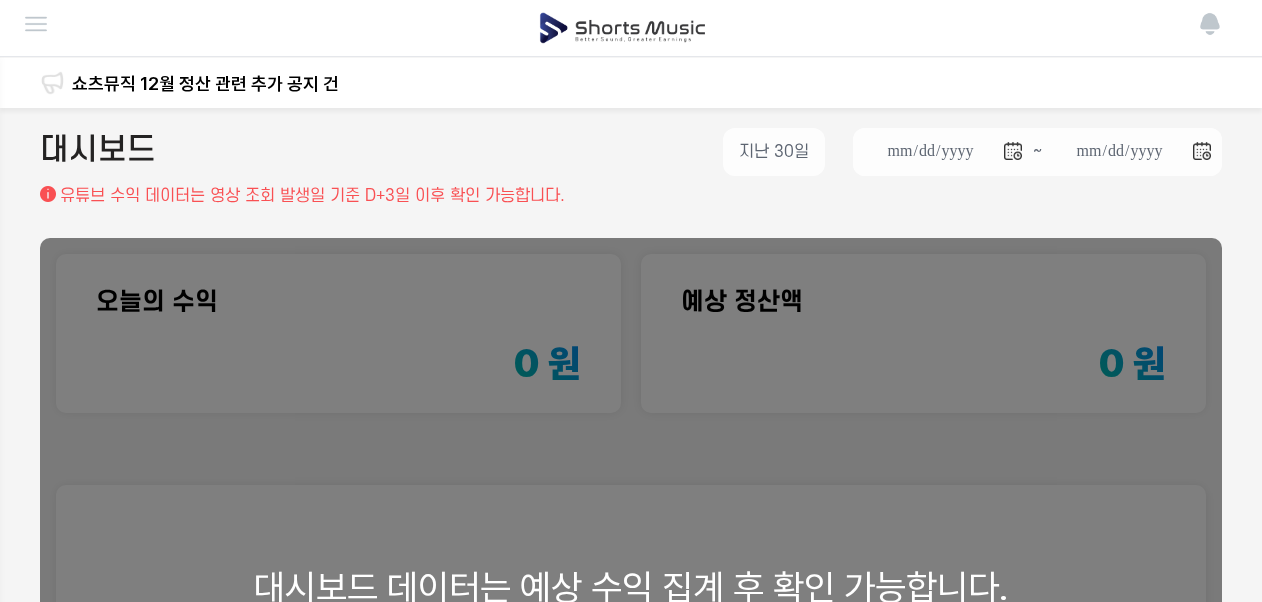 click at bounding box center [36, 24] 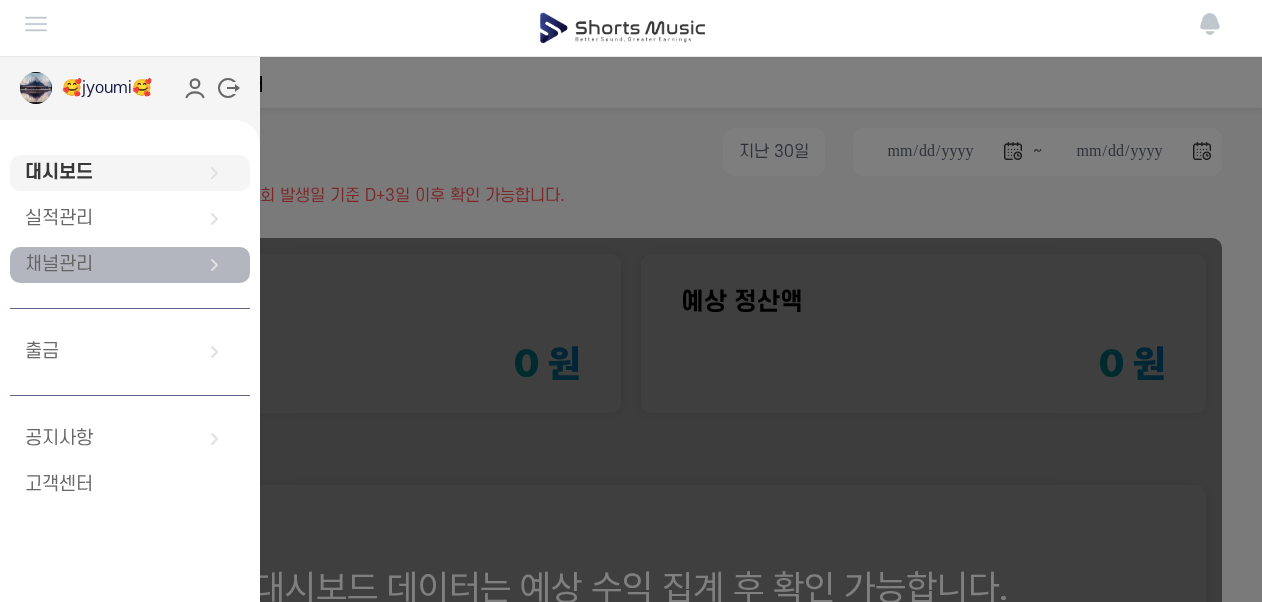 click on "채널관리" at bounding box center [130, 265] 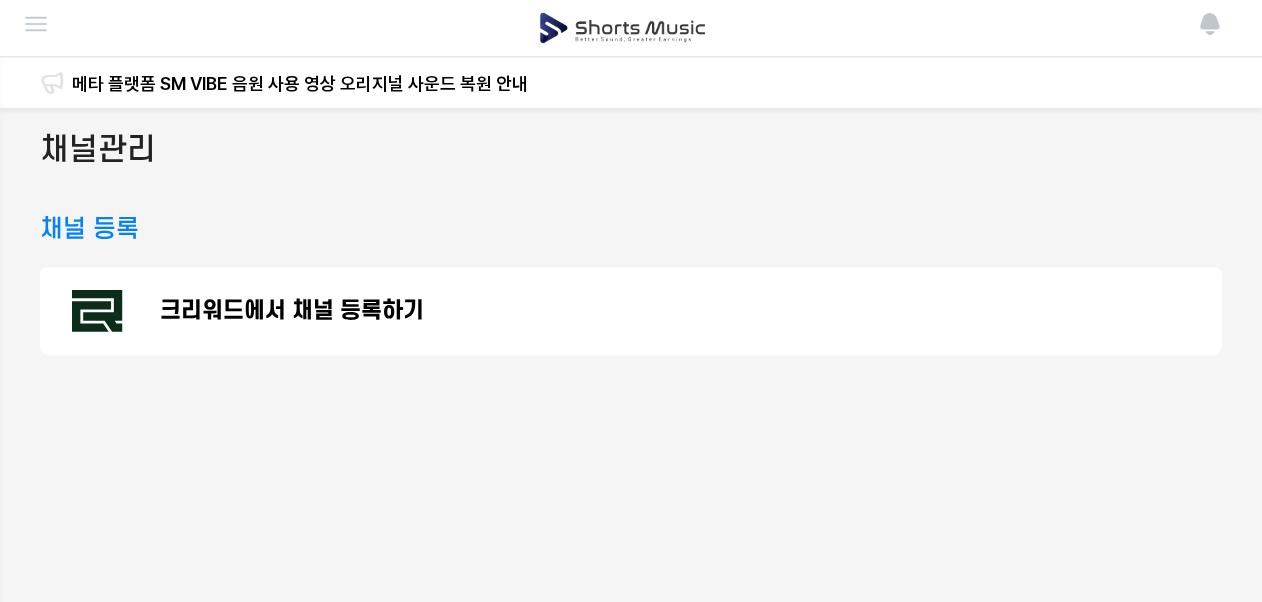 click on "크리워드에서 채널 등록하기" at bounding box center (292, 311) 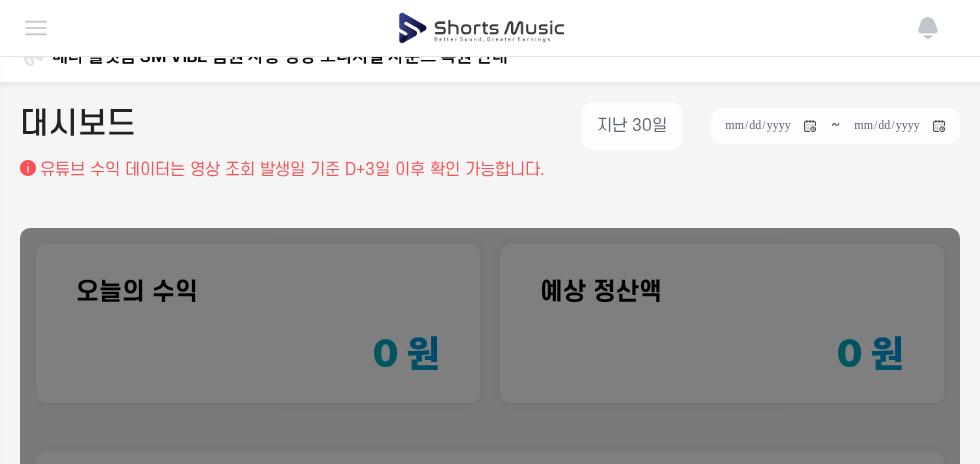 scroll, scrollTop: 0, scrollLeft: 0, axis: both 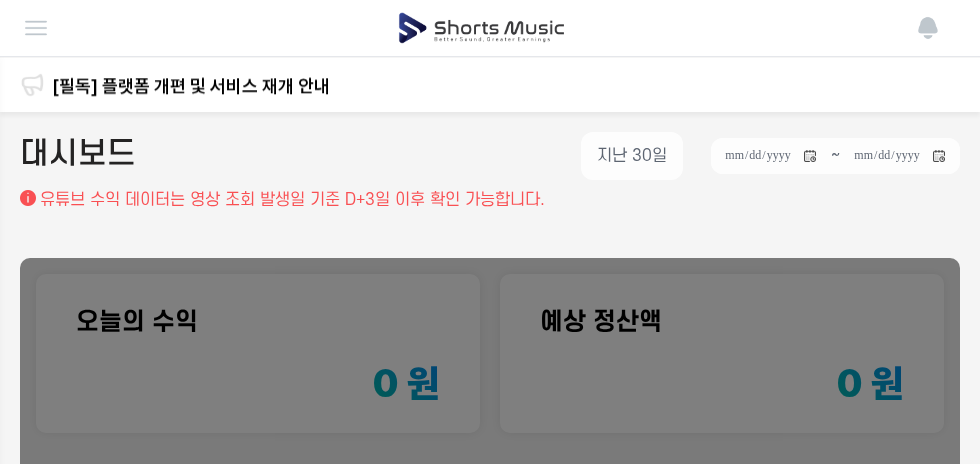 click at bounding box center [36, 28] 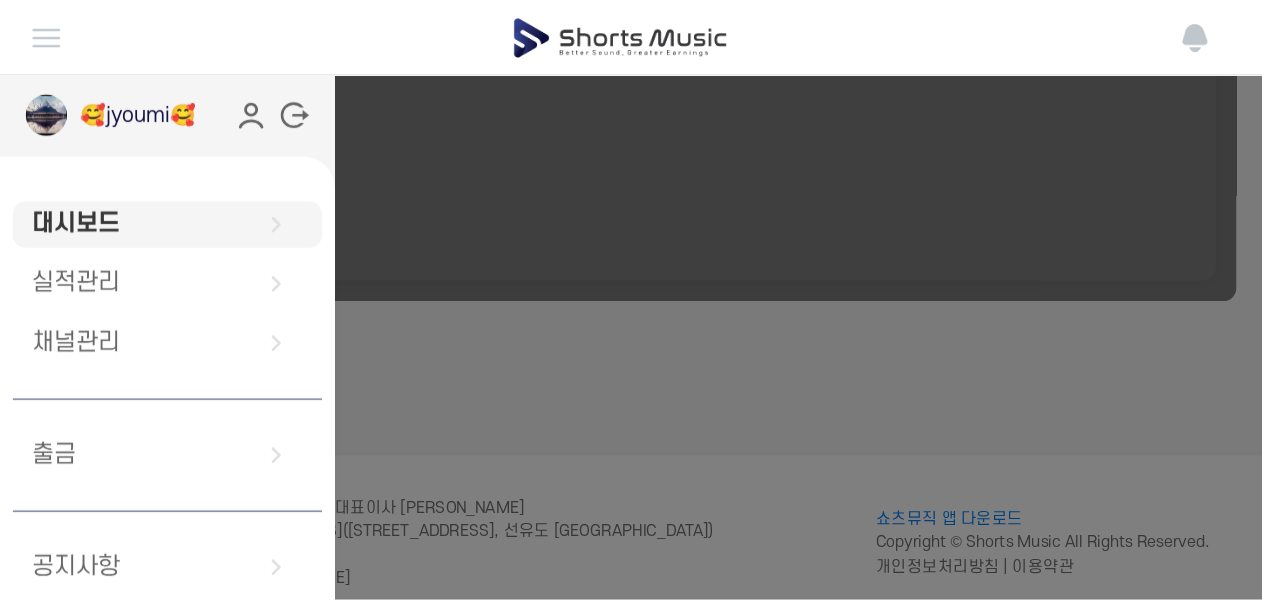 scroll, scrollTop: 614, scrollLeft: 0, axis: vertical 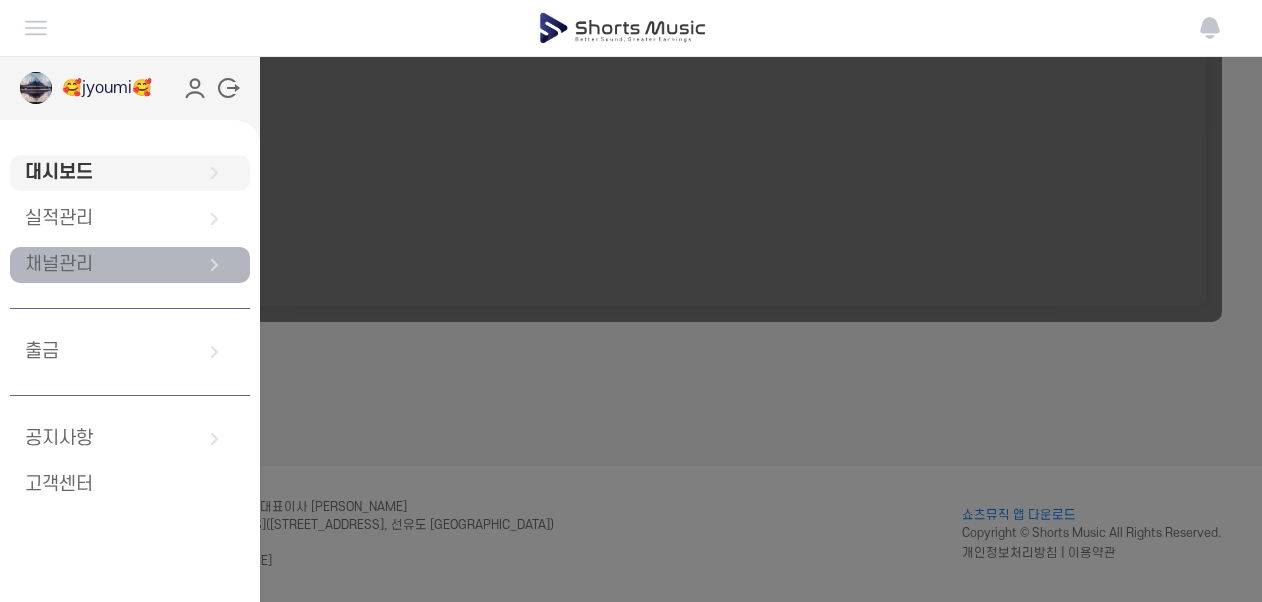 click on "채널관리" at bounding box center (130, 265) 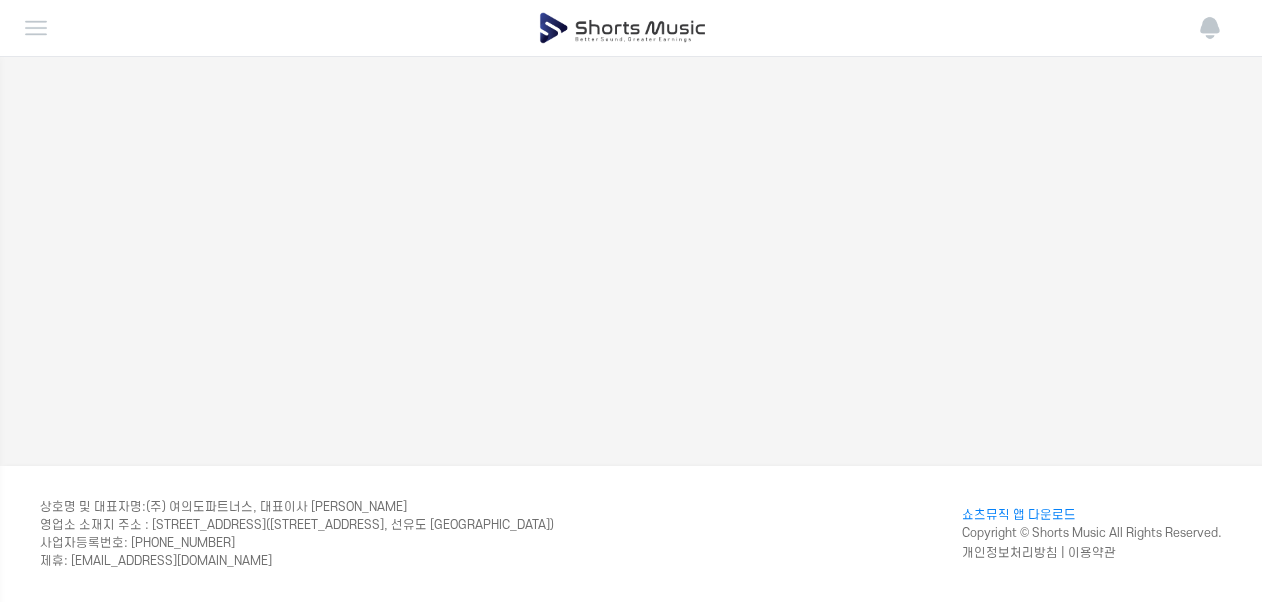 scroll, scrollTop: 0, scrollLeft: 0, axis: both 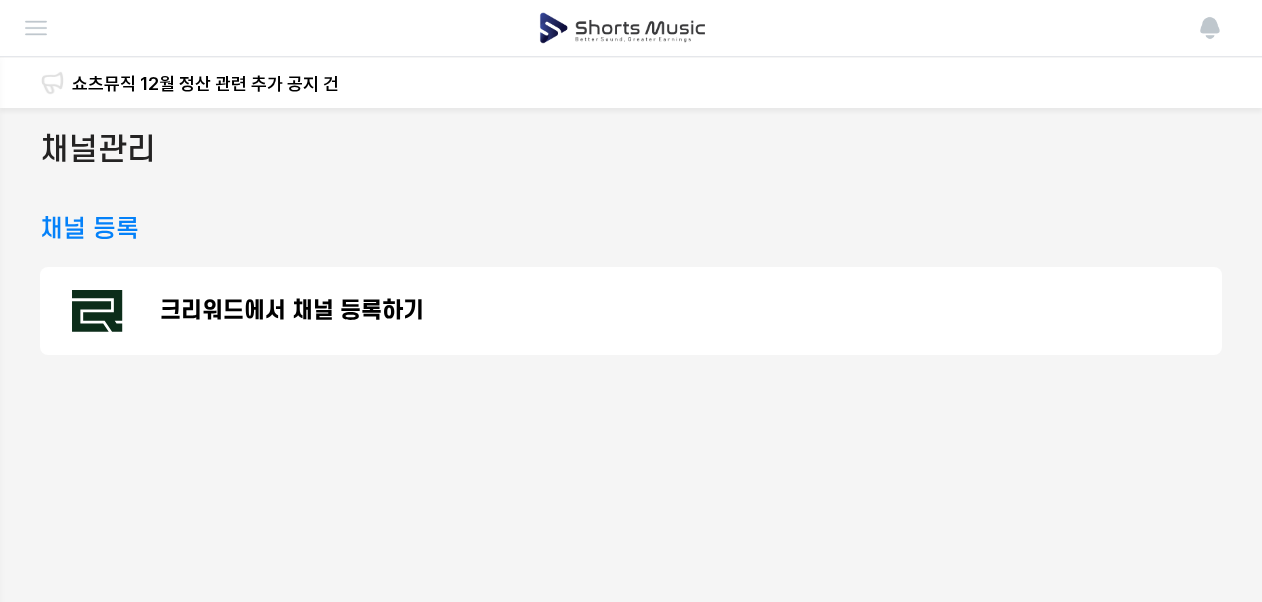 click at bounding box center (36, 28) 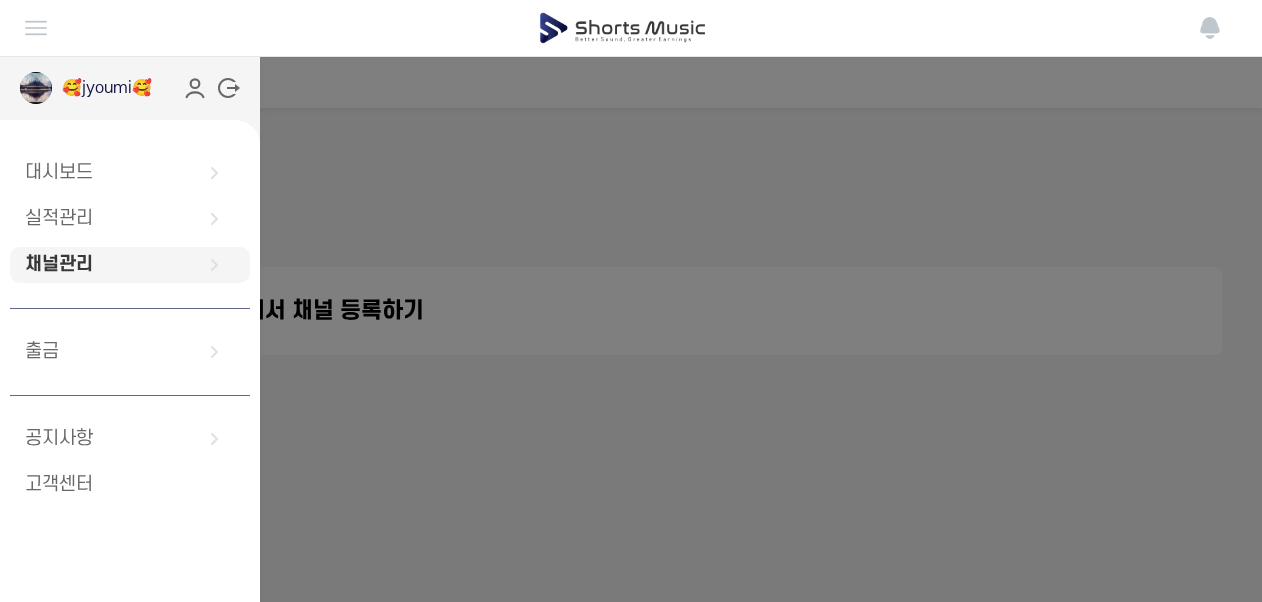 click on "채널관리" at bounding box center (130, 265) 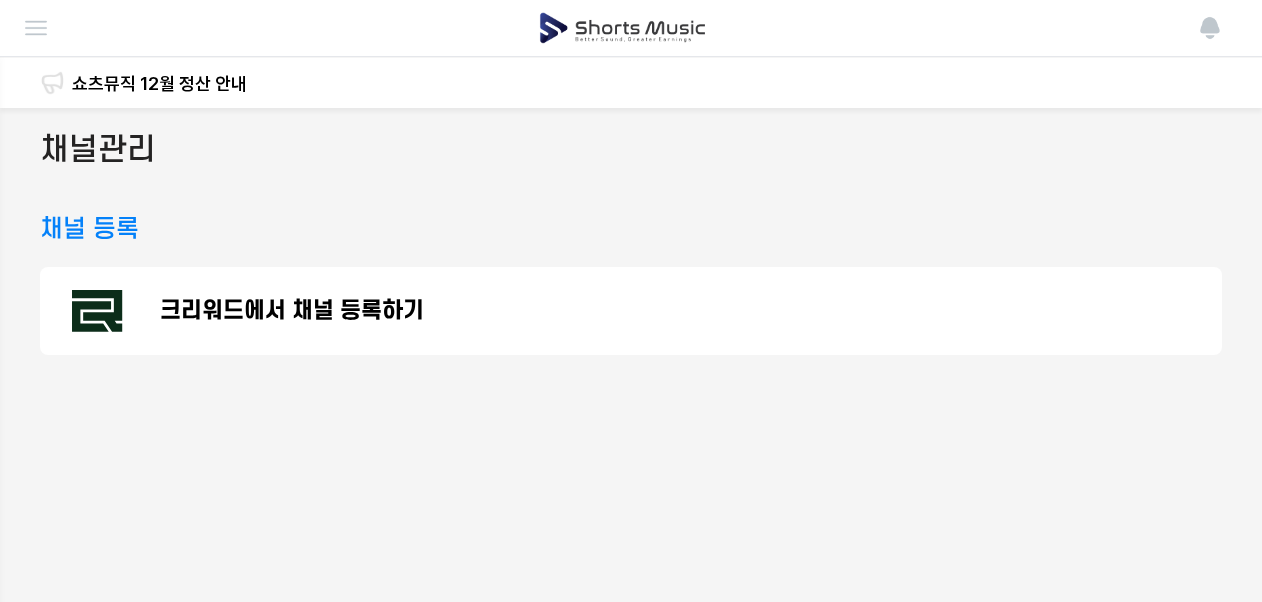 click 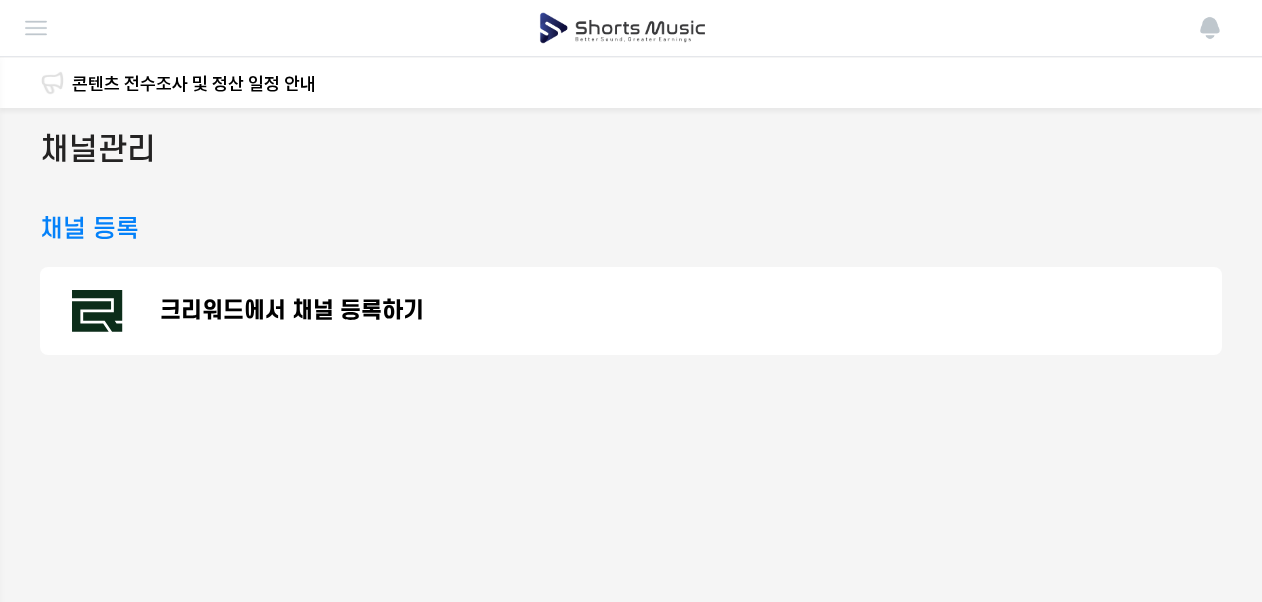 click on "크리워드에서 채널 등록하기" at bounding box center [292, 311] 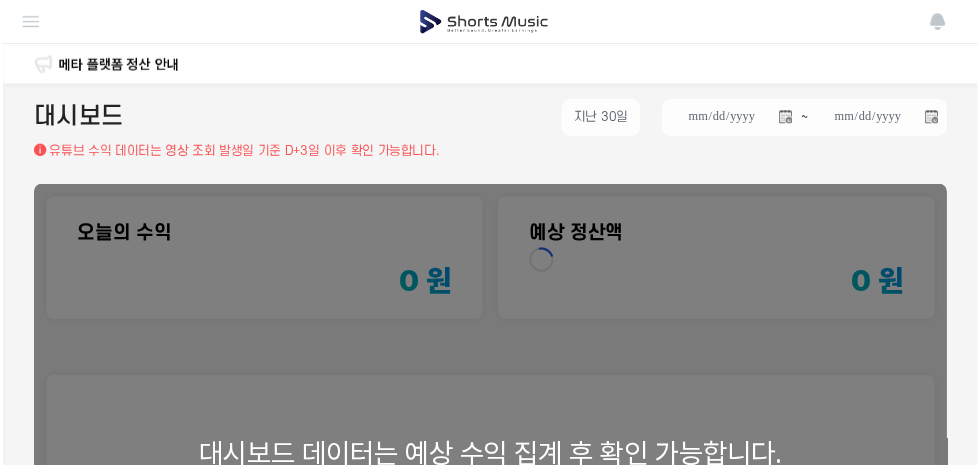 scroll, scrollTop: 0, scrollLeft: 0, axis: both 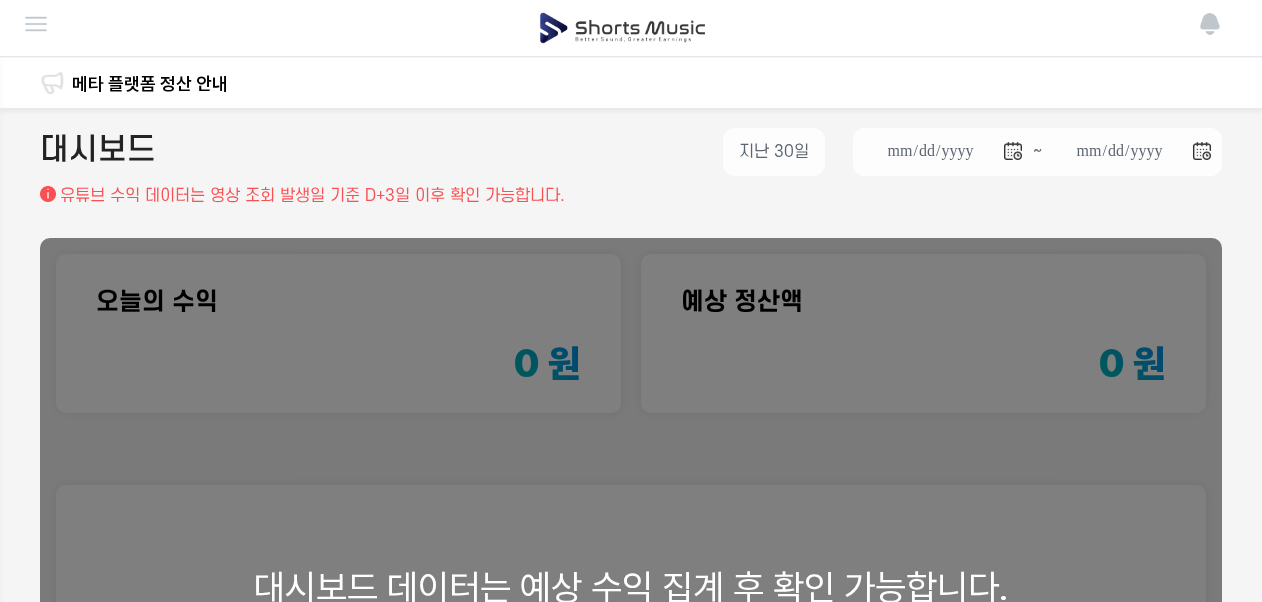 click at bounding box center (36, 24) 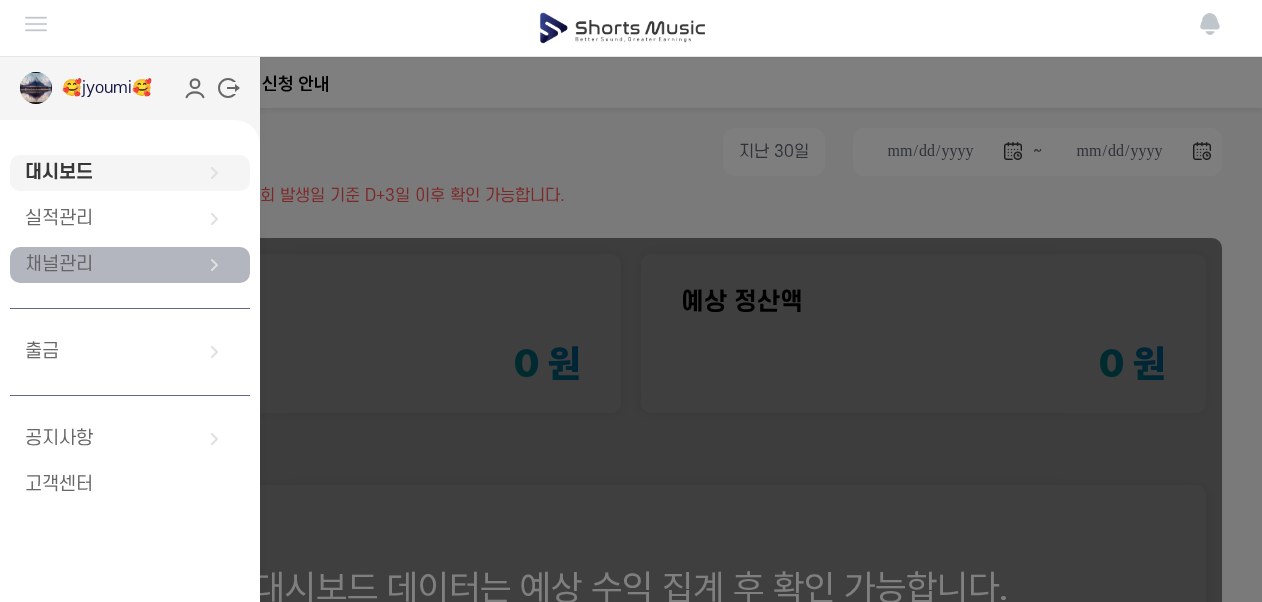 click on "채널관리" at bounding box center (130, 265) 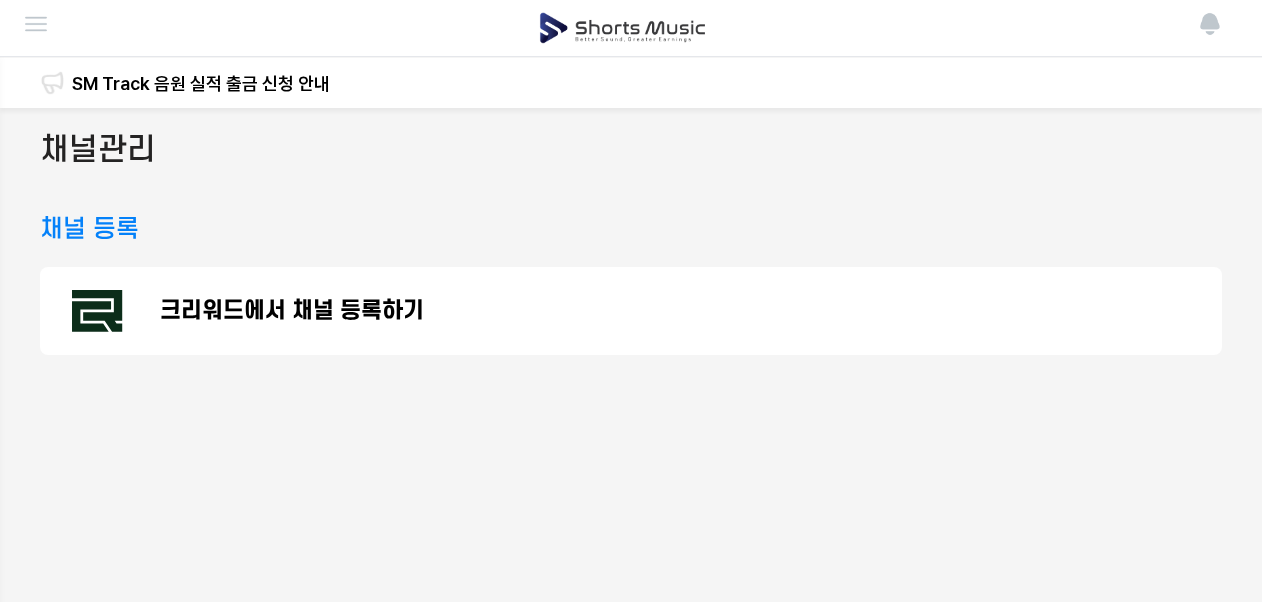 click on "채널 등록" at bounding box center [89, 229] 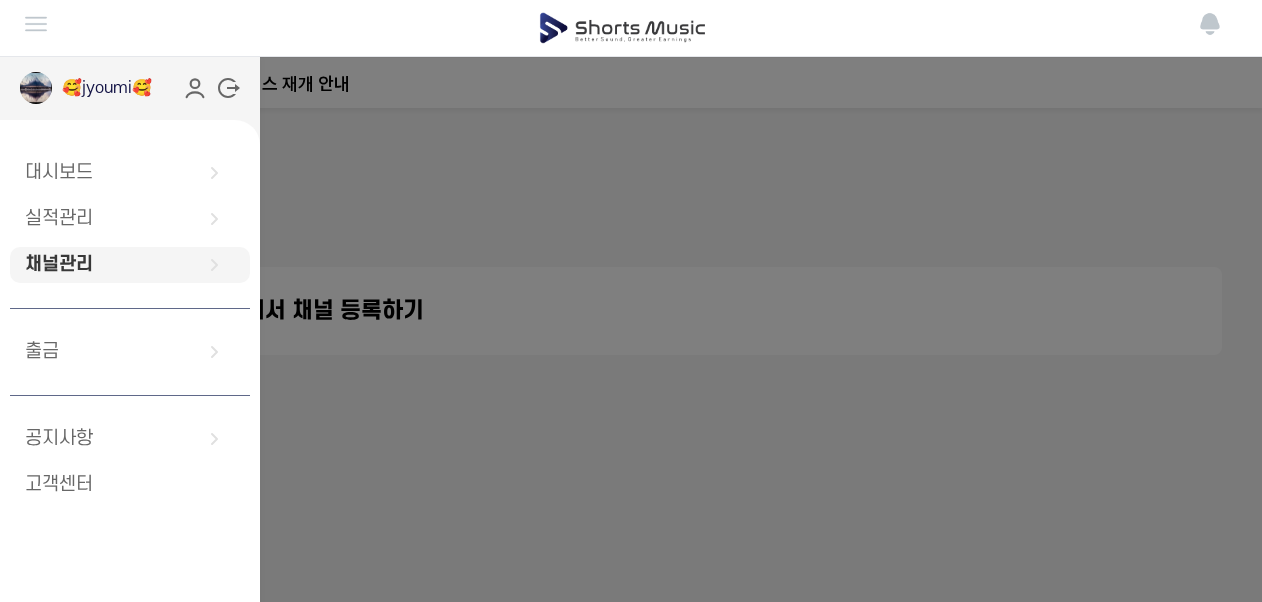 click on "채널관리" at bounding box center (130, 265) 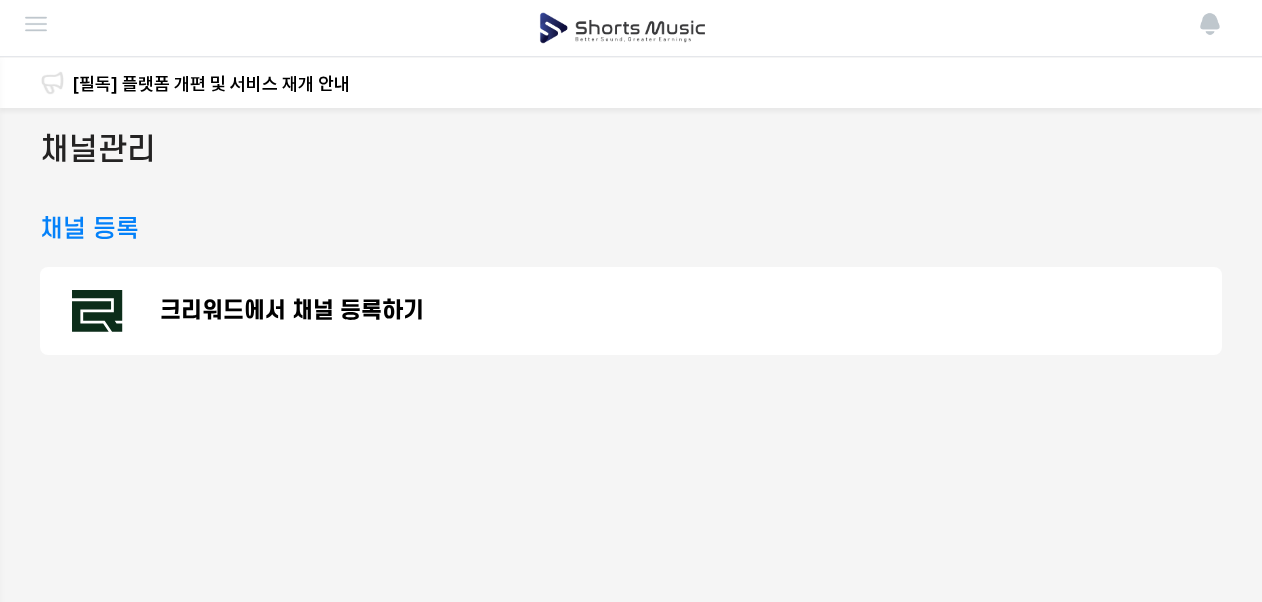 click on "크리워드에서 채널 등록하기" at bounding box center [292, 311] 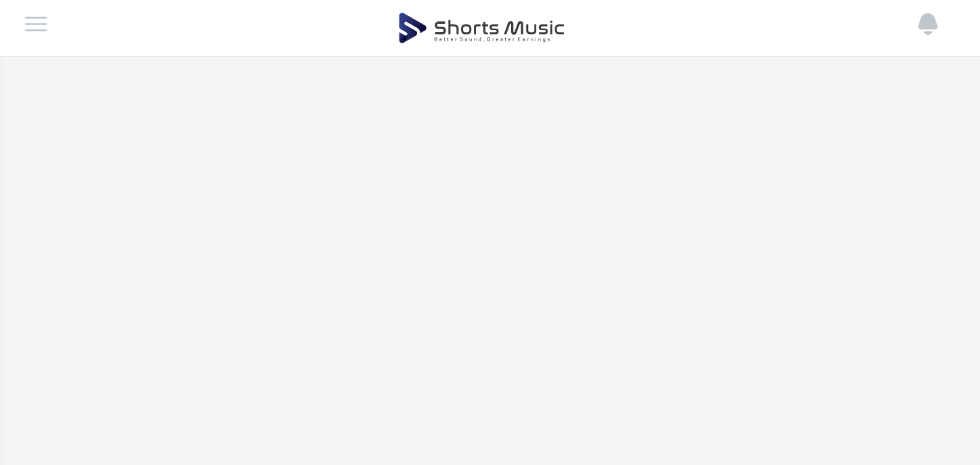 scroll, scrollTop: 202, scrollLeft: 0, axis: vertical 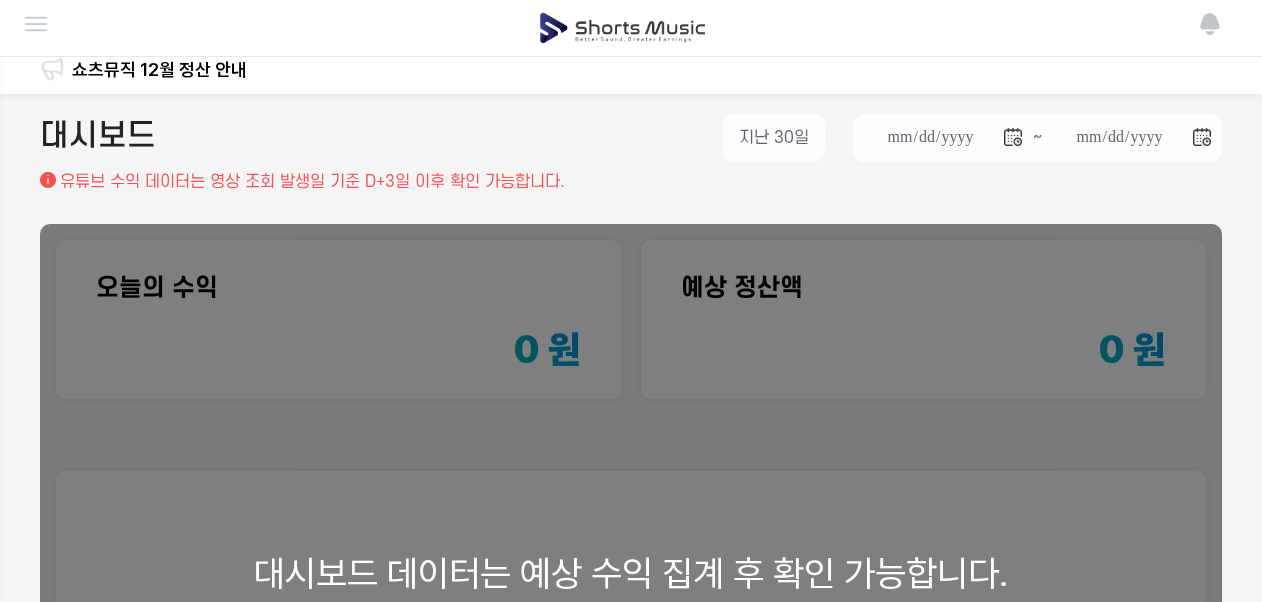 click at bounding box center (622, 28) 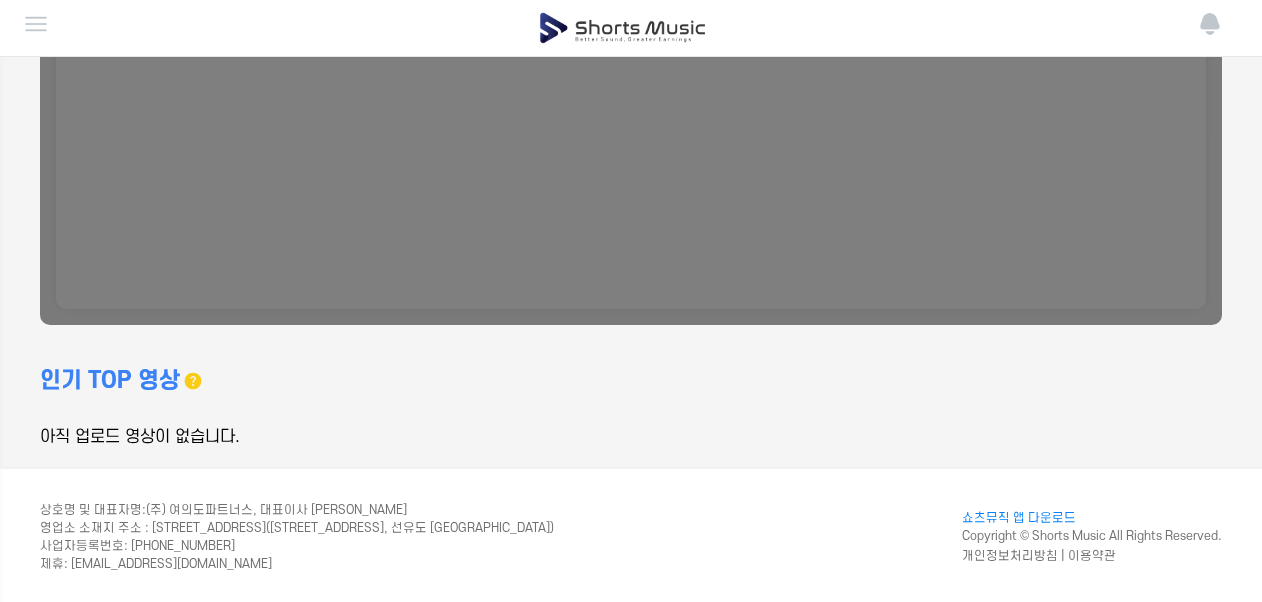 scroll, scrollTop: 614, scrollLeft: 0, axis: vertical 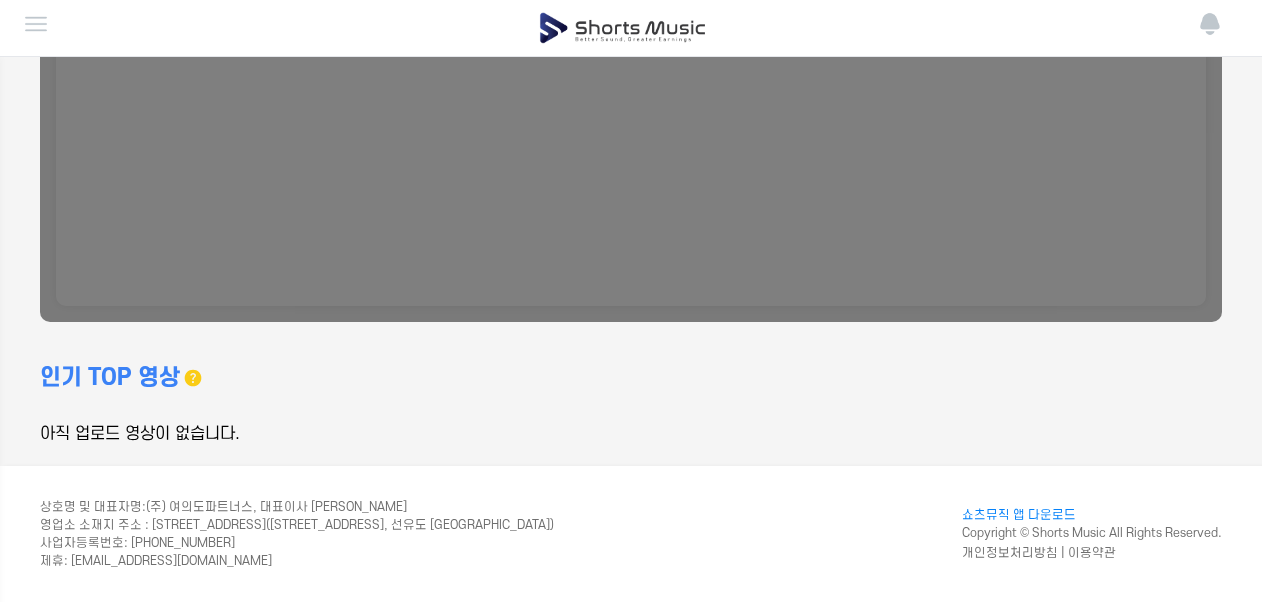 click at bounding box center (622, 28) 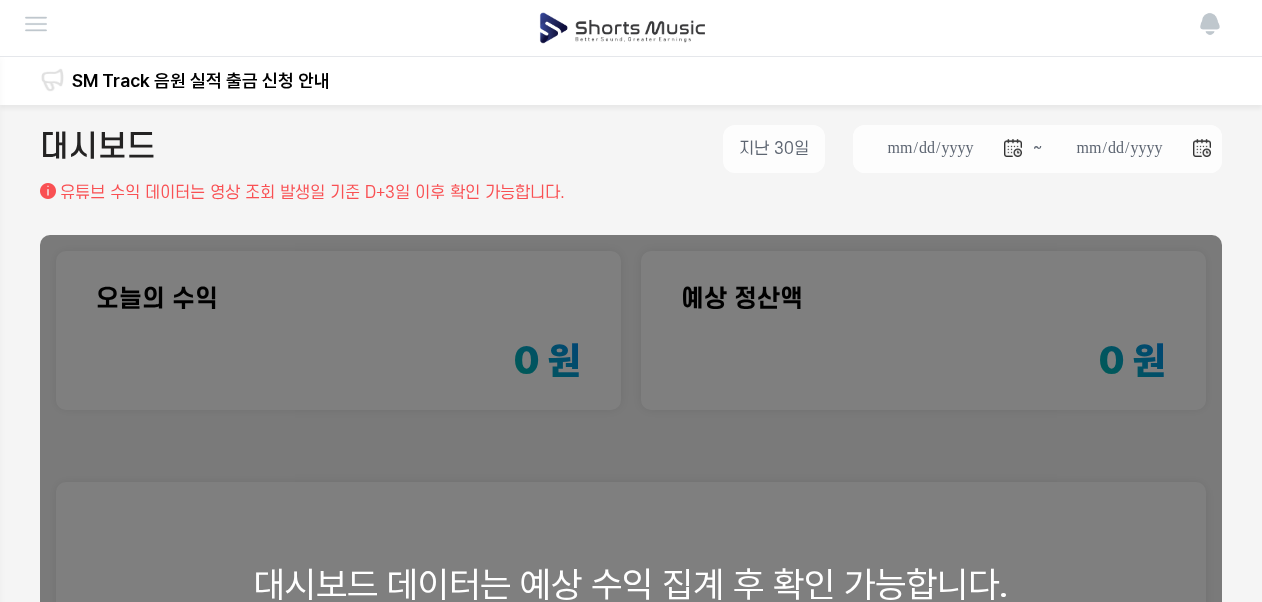 scroll, scrollTop: 0, scrollLeft: 0, axis: both 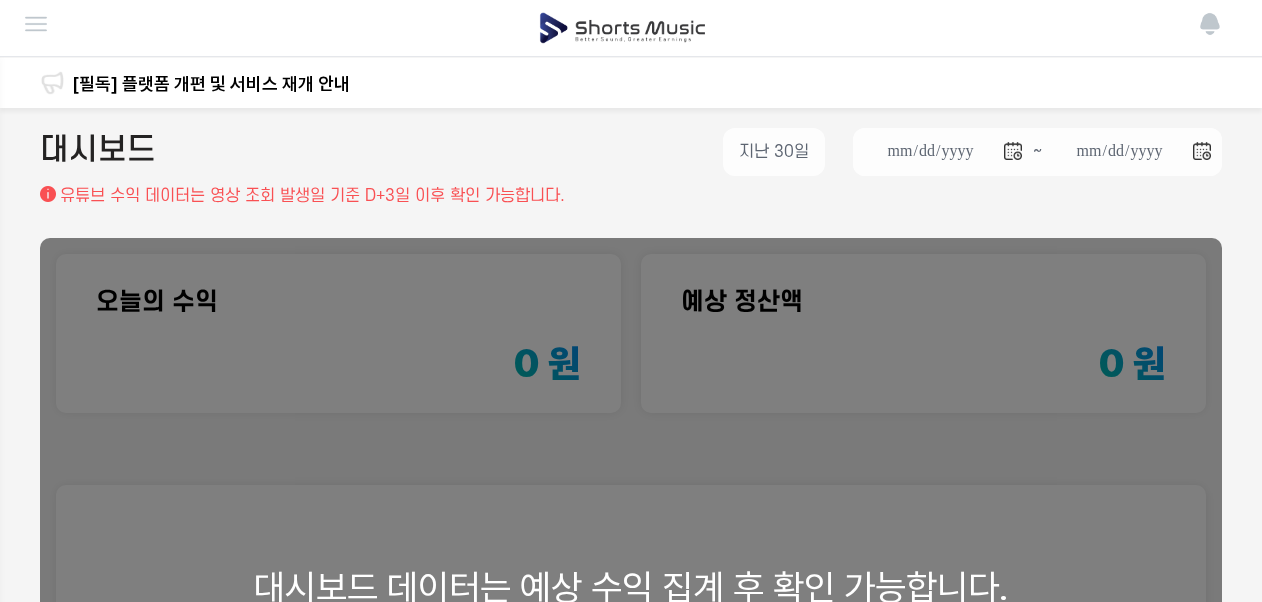 click at bounding box center [36, 24] 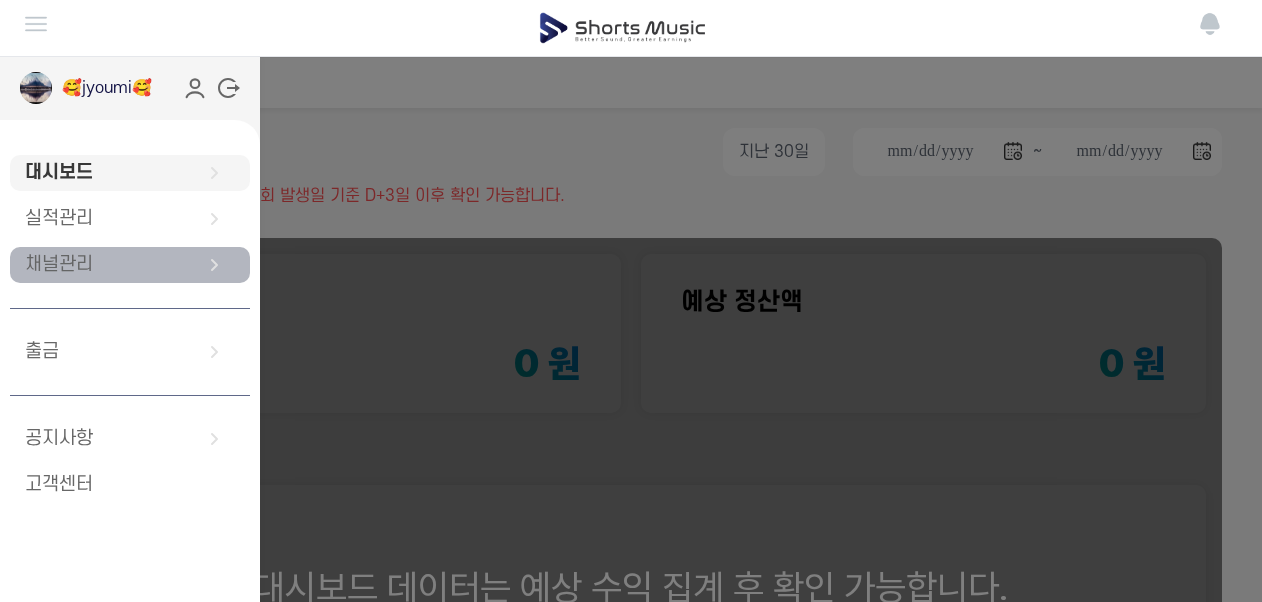click on "채널관리" at bounding box center [130, 265] 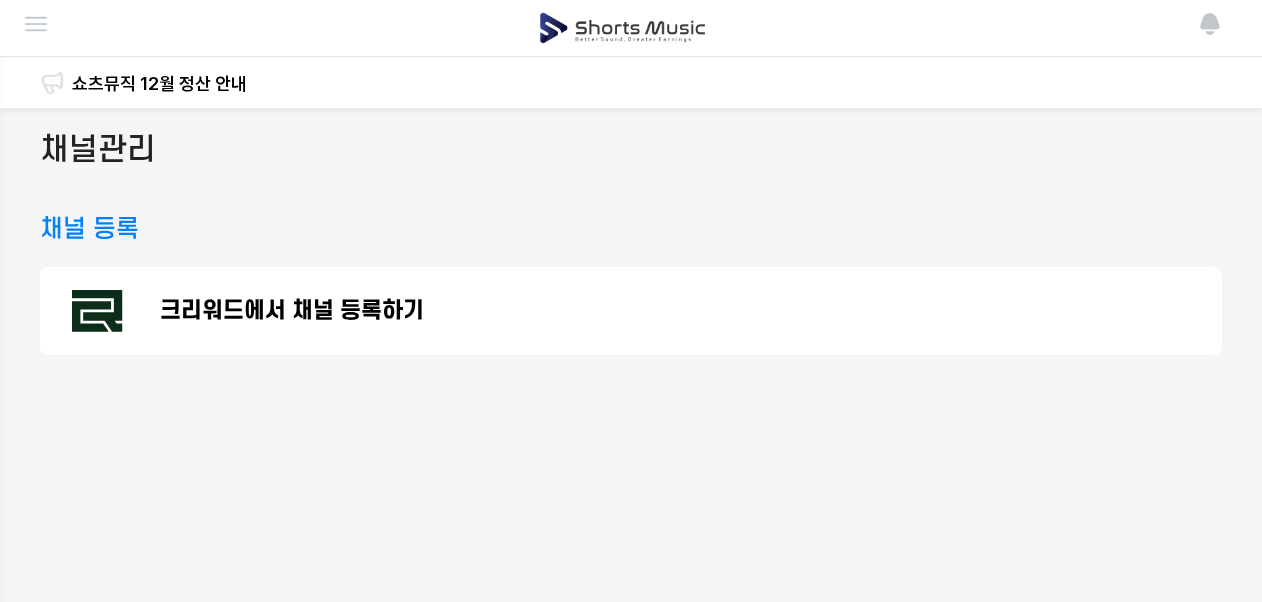 click on "크리워드에서 채널 등록하기" at bounding box center [292, 311] 